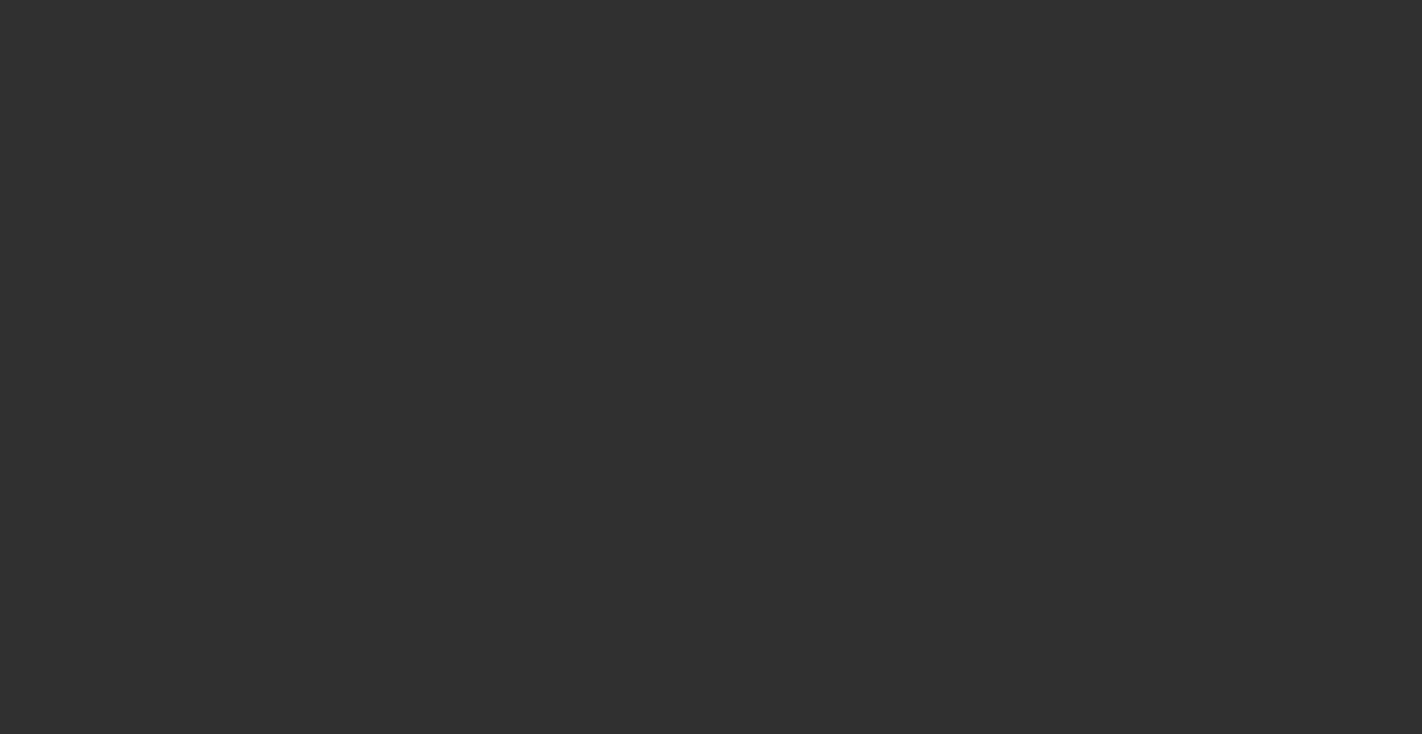 scroll, scrollTop: 0, scrollLeft: 0, axis: both 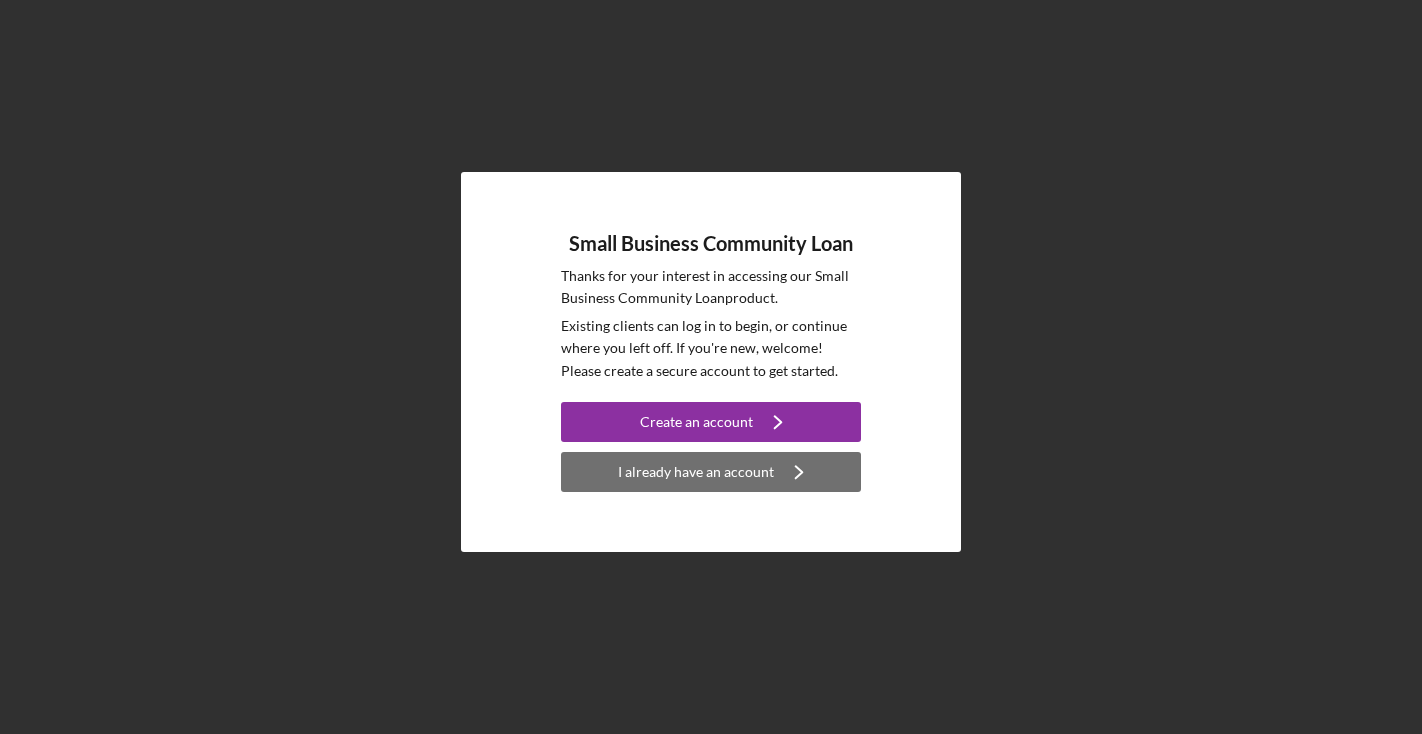 click on "I already have an account" at bounding box center (696, 472) 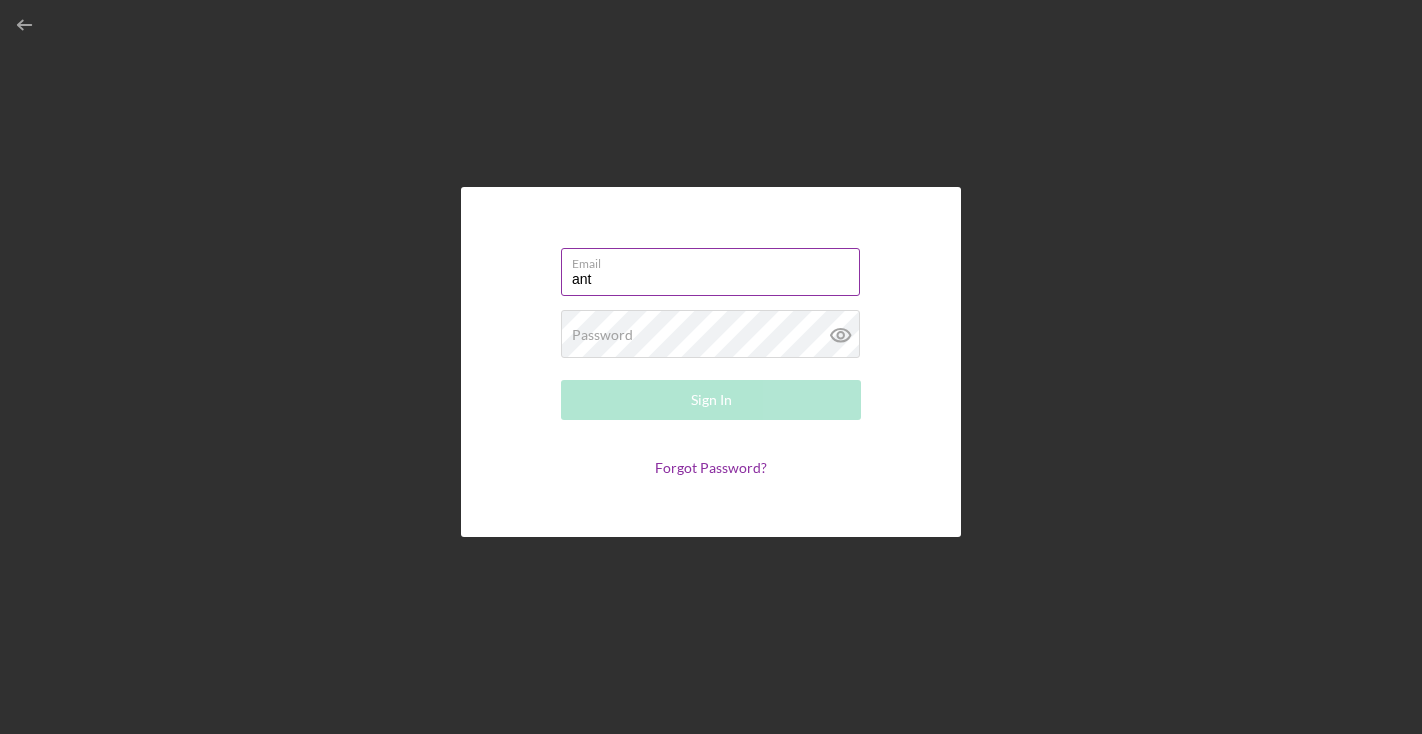 type on "[EMAIL]" 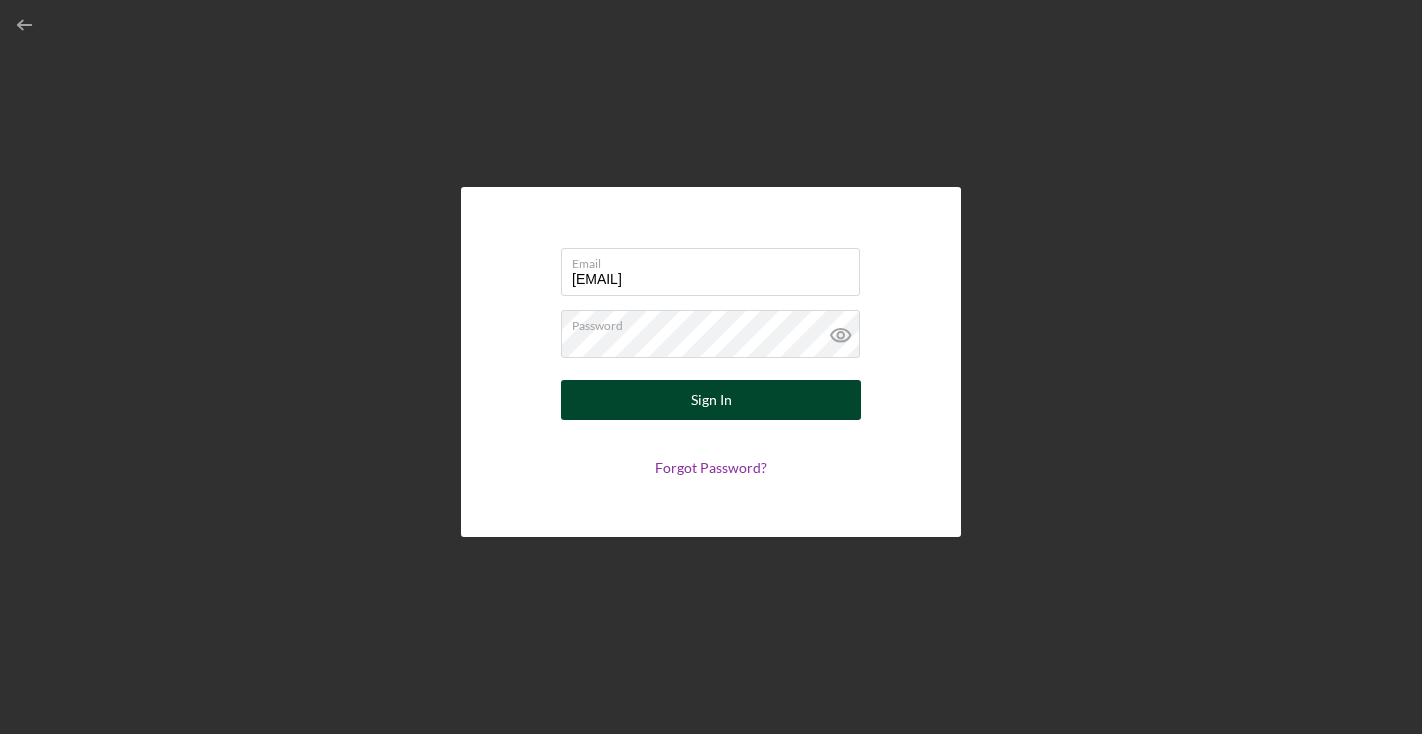 click on "Sign In" at bounding box center (711, 400) 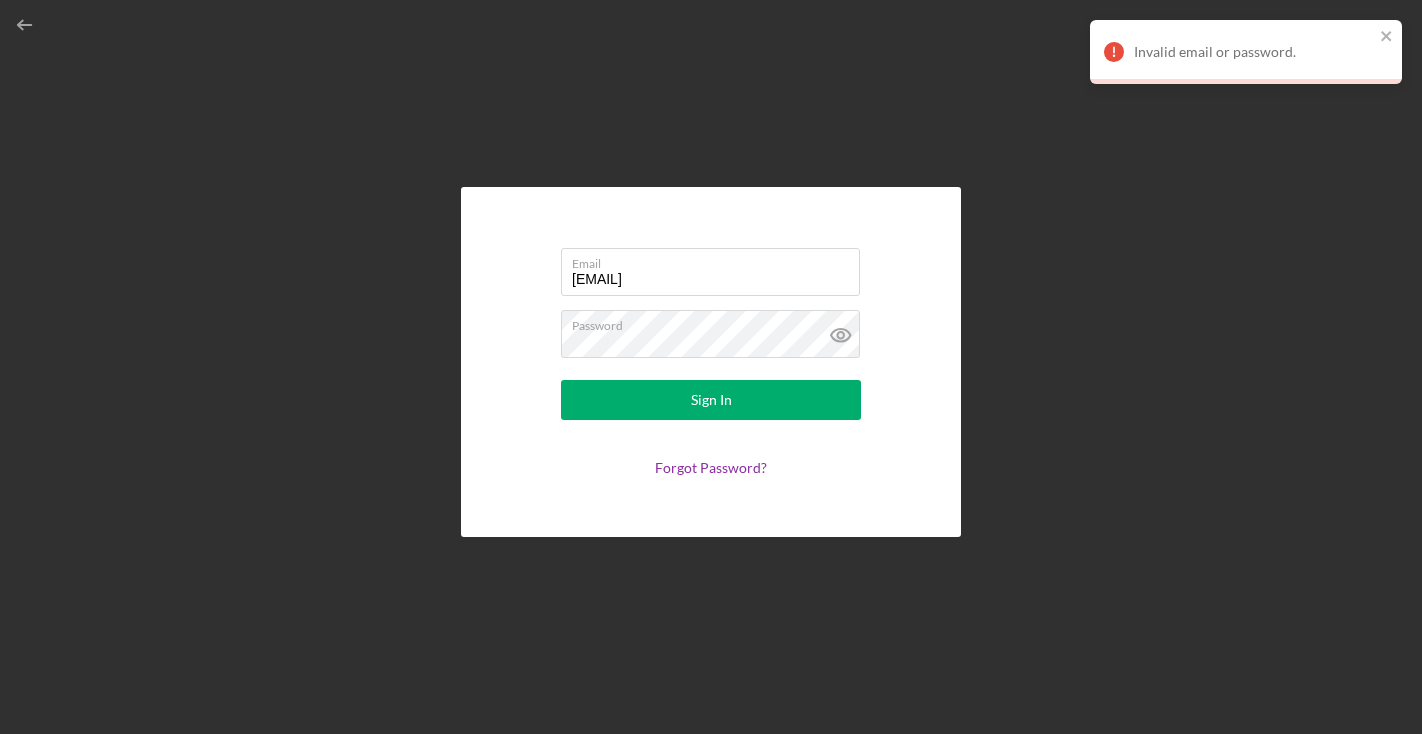 click on "Email antonia4@mac.com Password Sign In Forgot Password?" at bounding box center (711, 362) 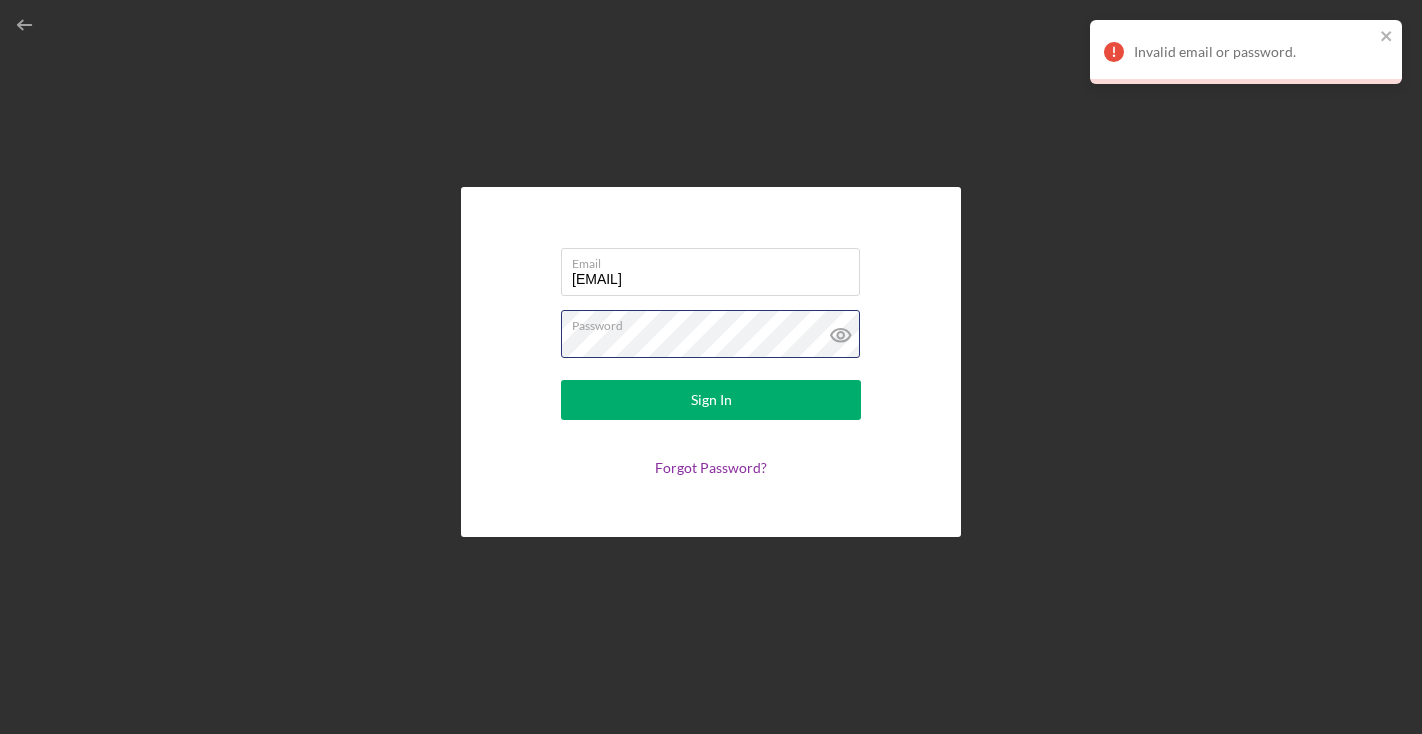 click on "Email antonia4@mac.com Password Sign In Forgot Password?" at bounding box center [711, 362] 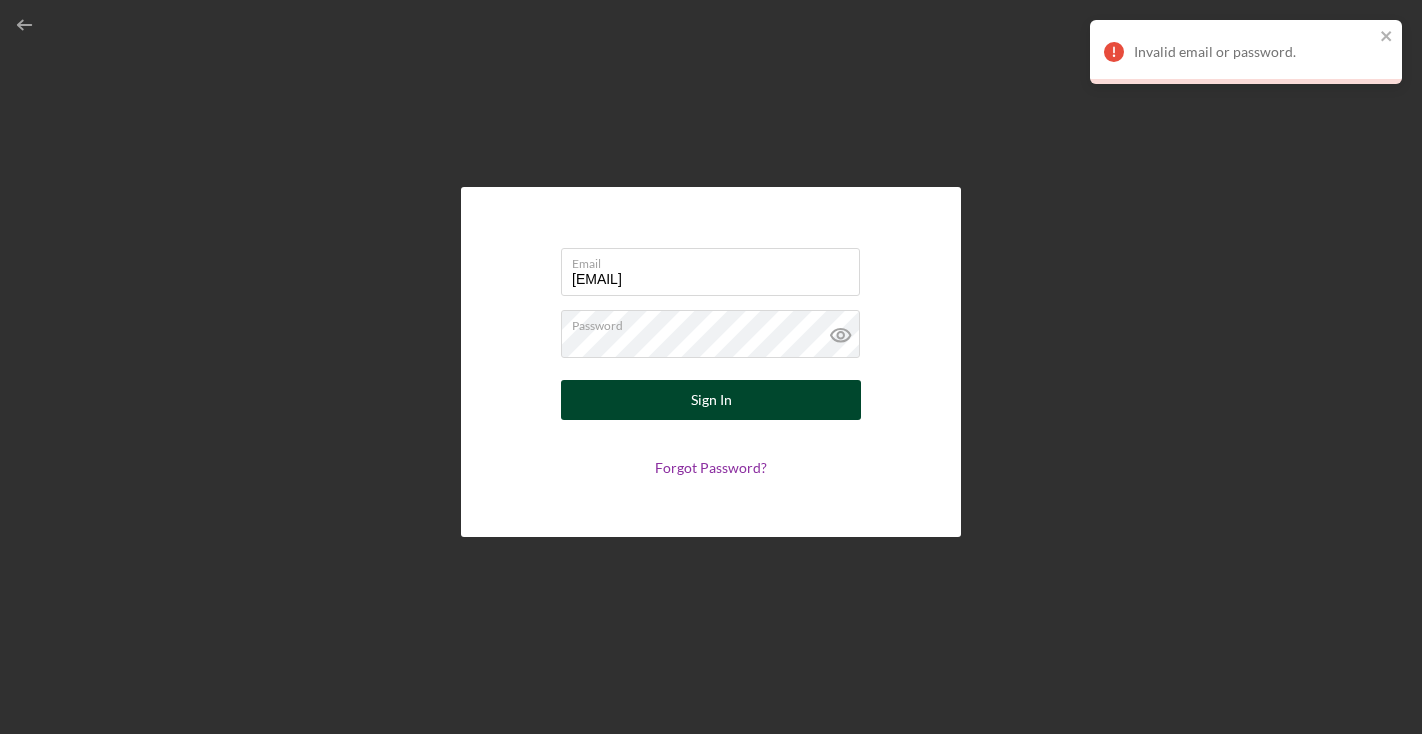 click on "Sign In" at bounding box center (711, 400) 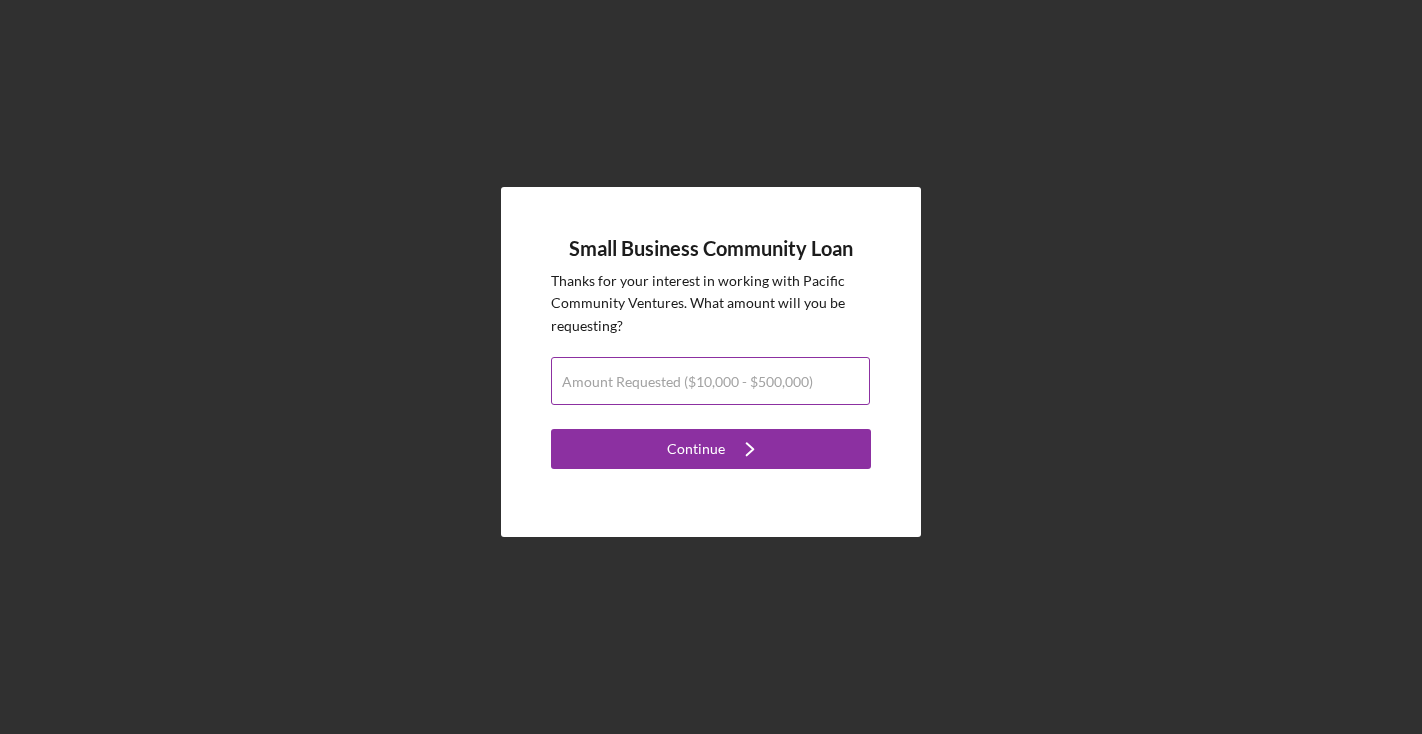 click on "Amount Requested ($10,000 - $500,000)" at bounding box center [687, 382] 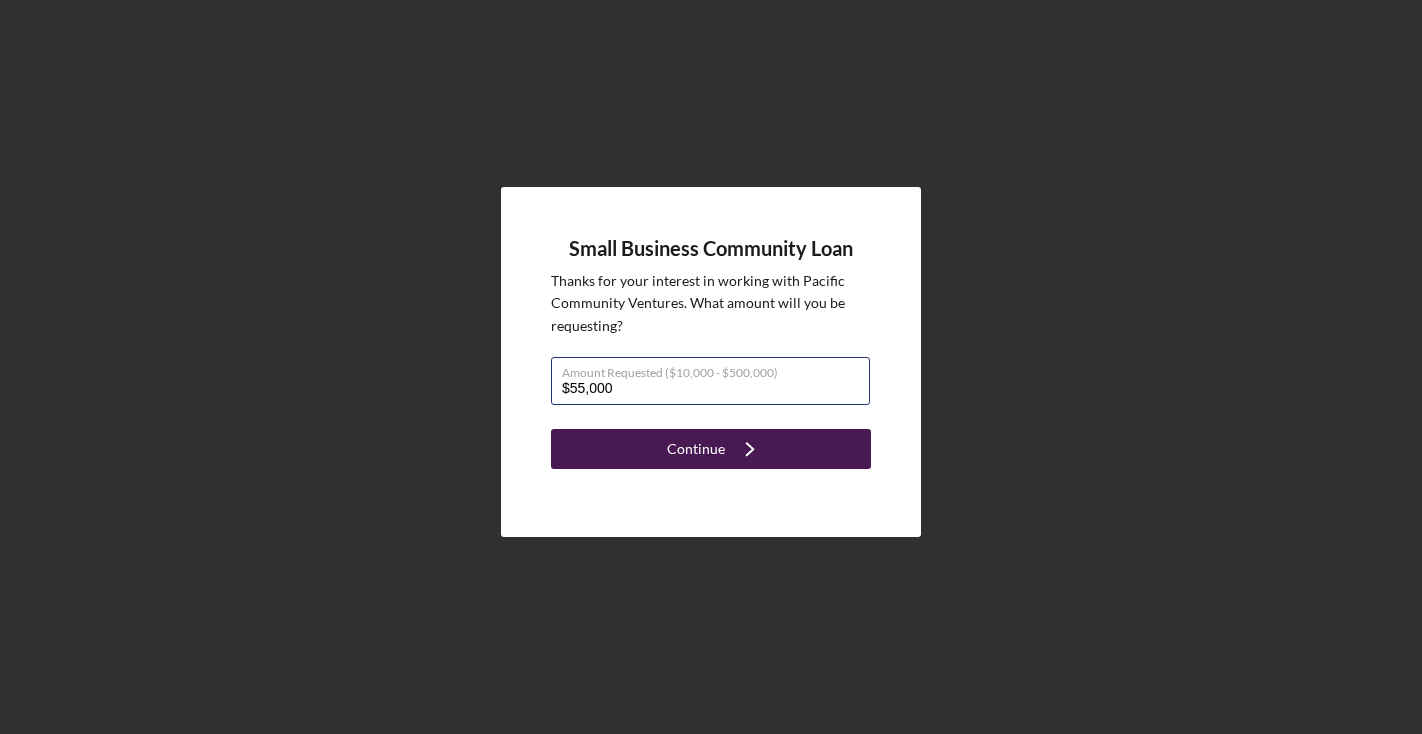 type on "$55,000" 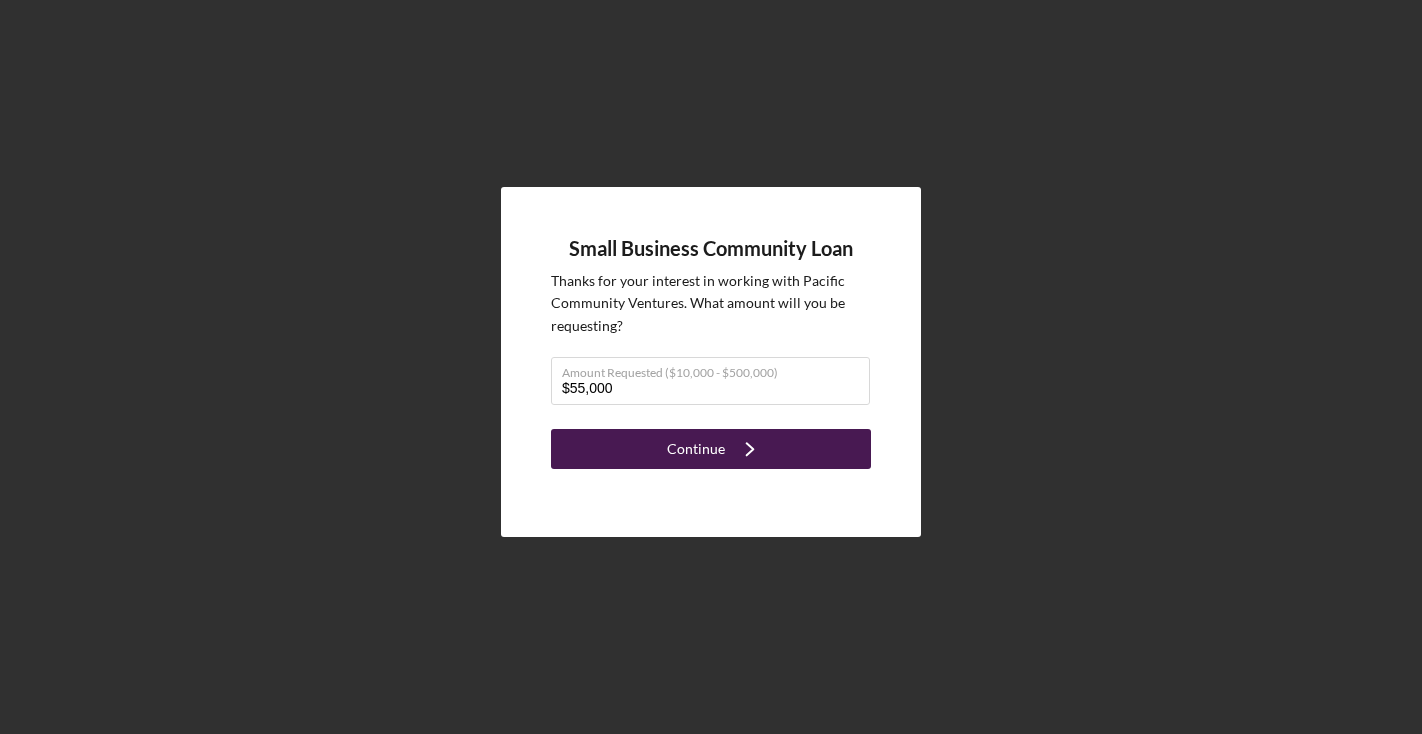 click on "Continue Icon/Navigate" at bounding box center (711, 449) 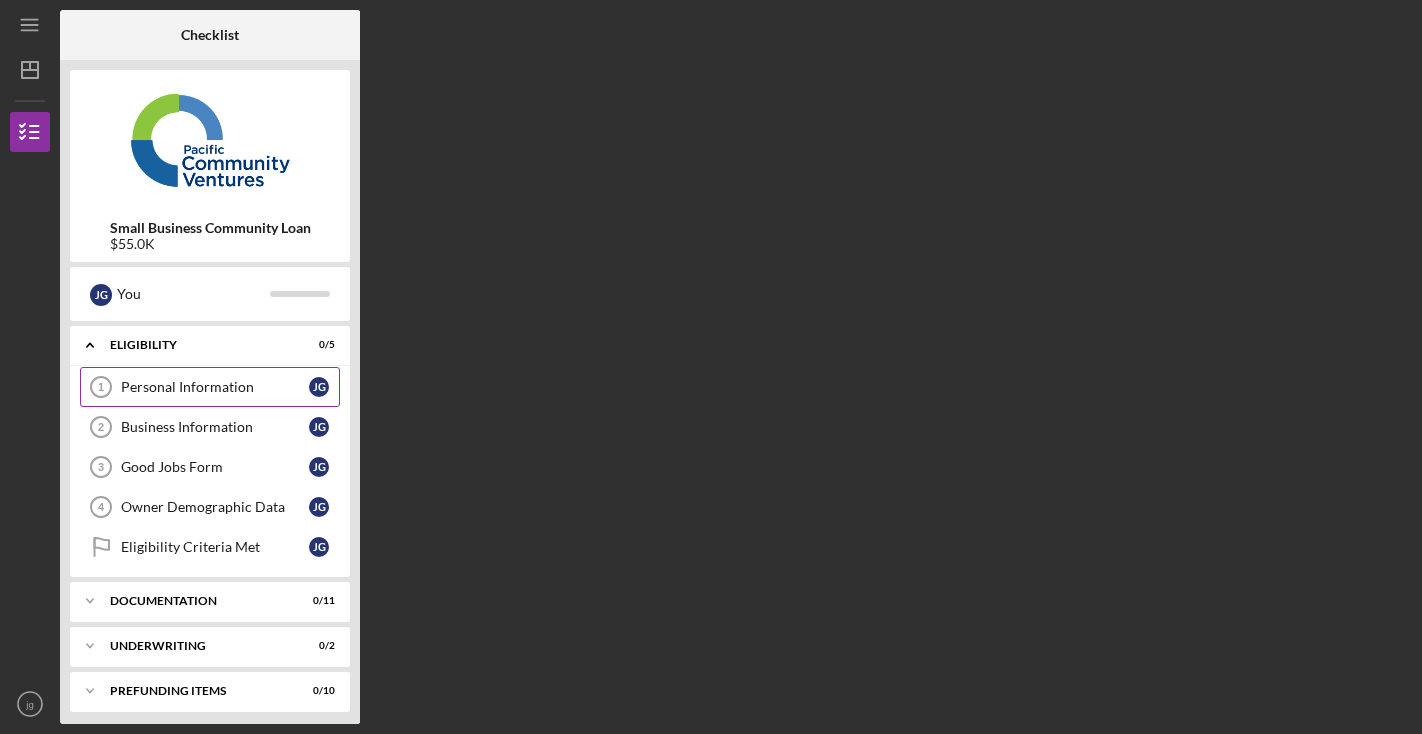 scroll, scrollTop: 8, scrollLeft: 0, axis: vertical 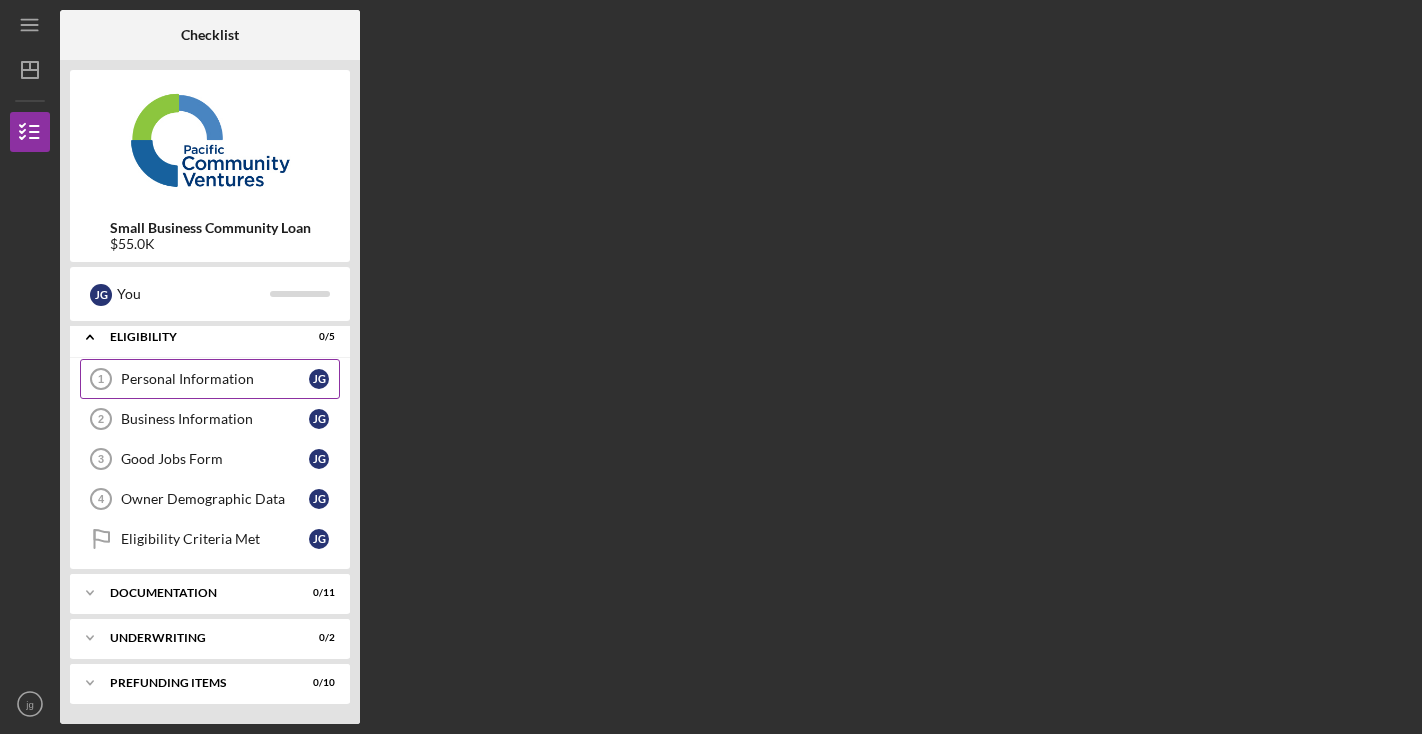 click on "Personal Information" at bounding box center [215, 379] 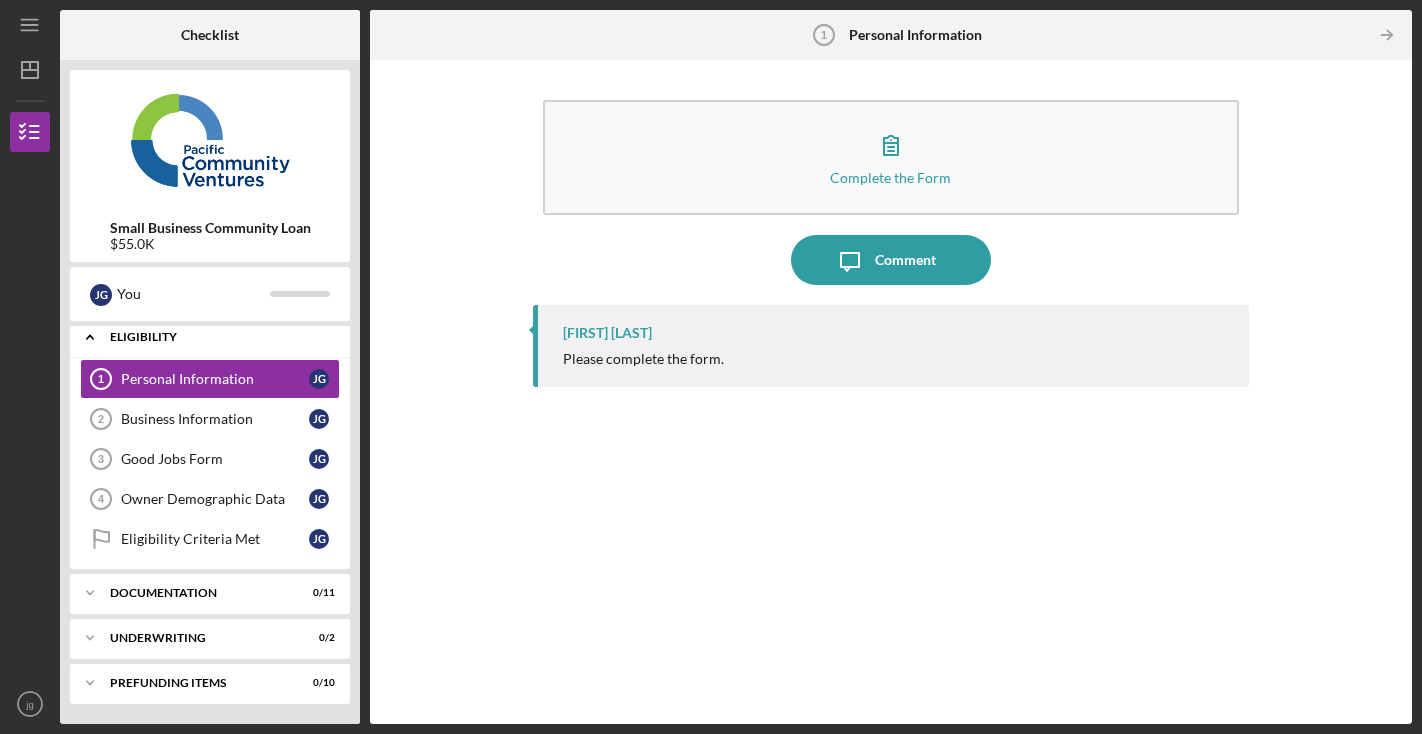 scroll, scrollTop: 0, scrollLeft: 0, axis: both 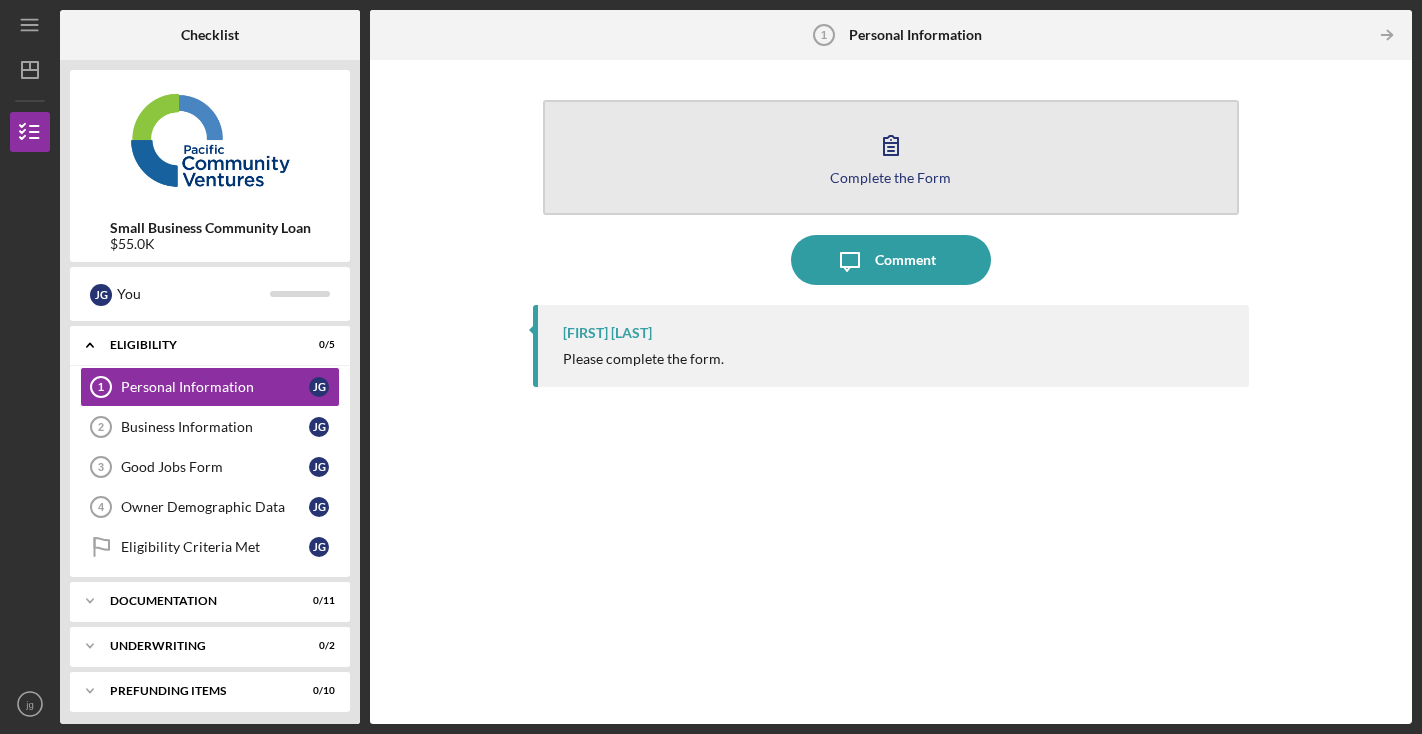 click on "Complete the Form" at bounding box center (890, 177) 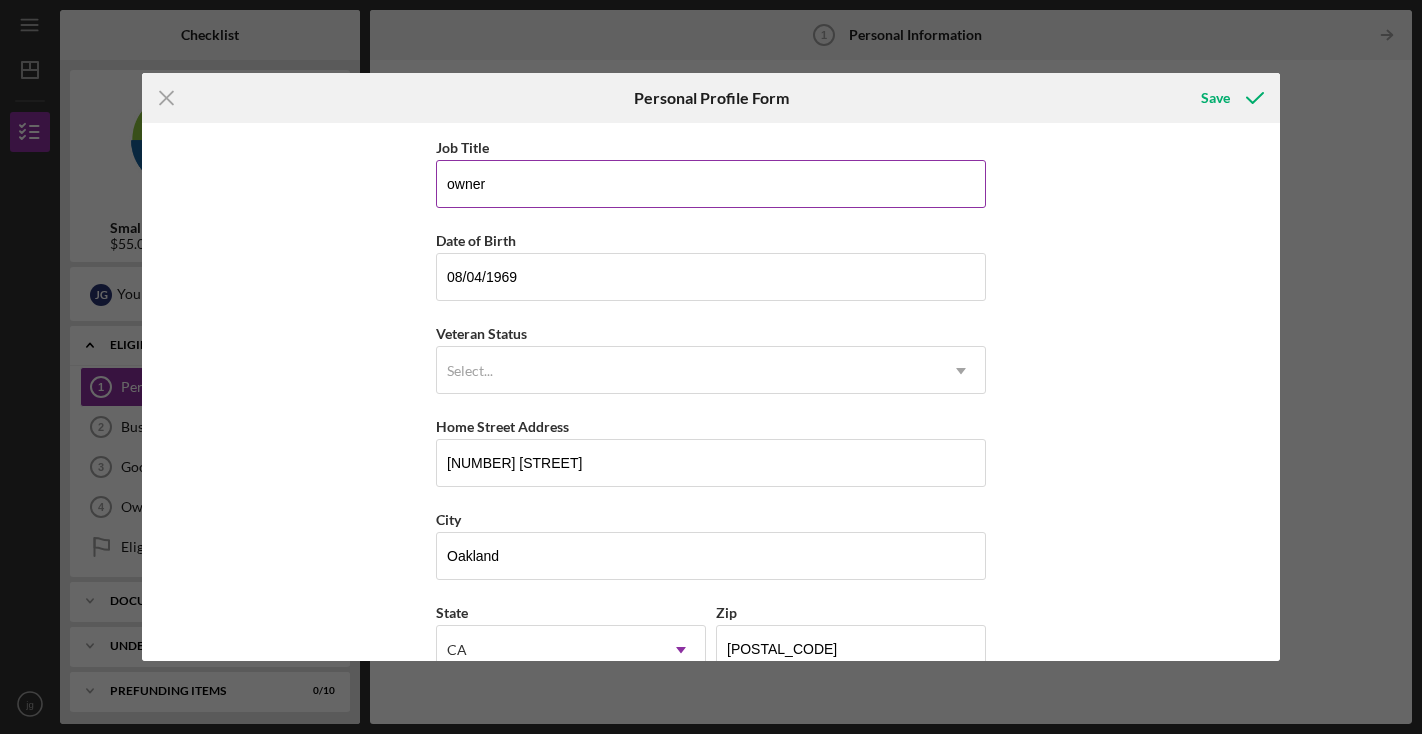 scroll, scrollTop: 0, scrollLeft: 0, axis: both 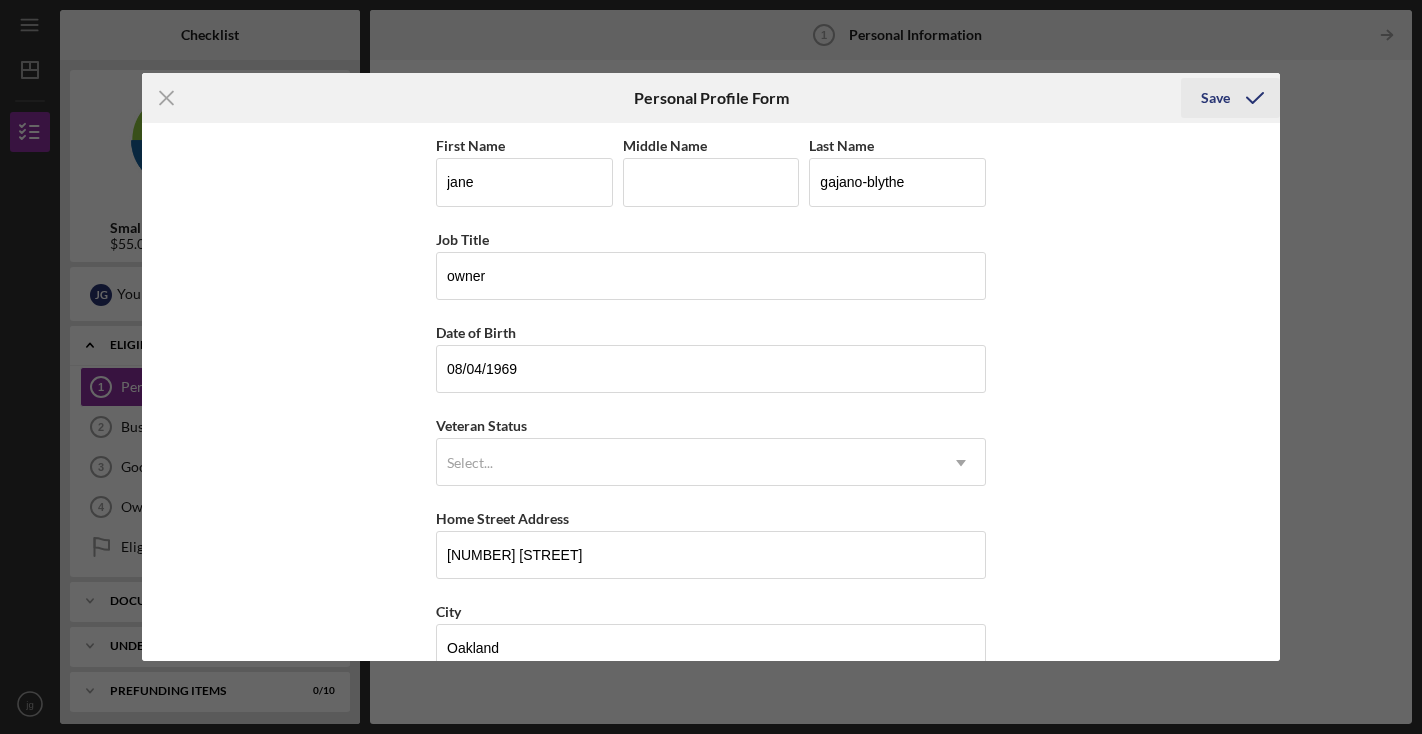 click on "Save" at bounding box center [1215, 98] 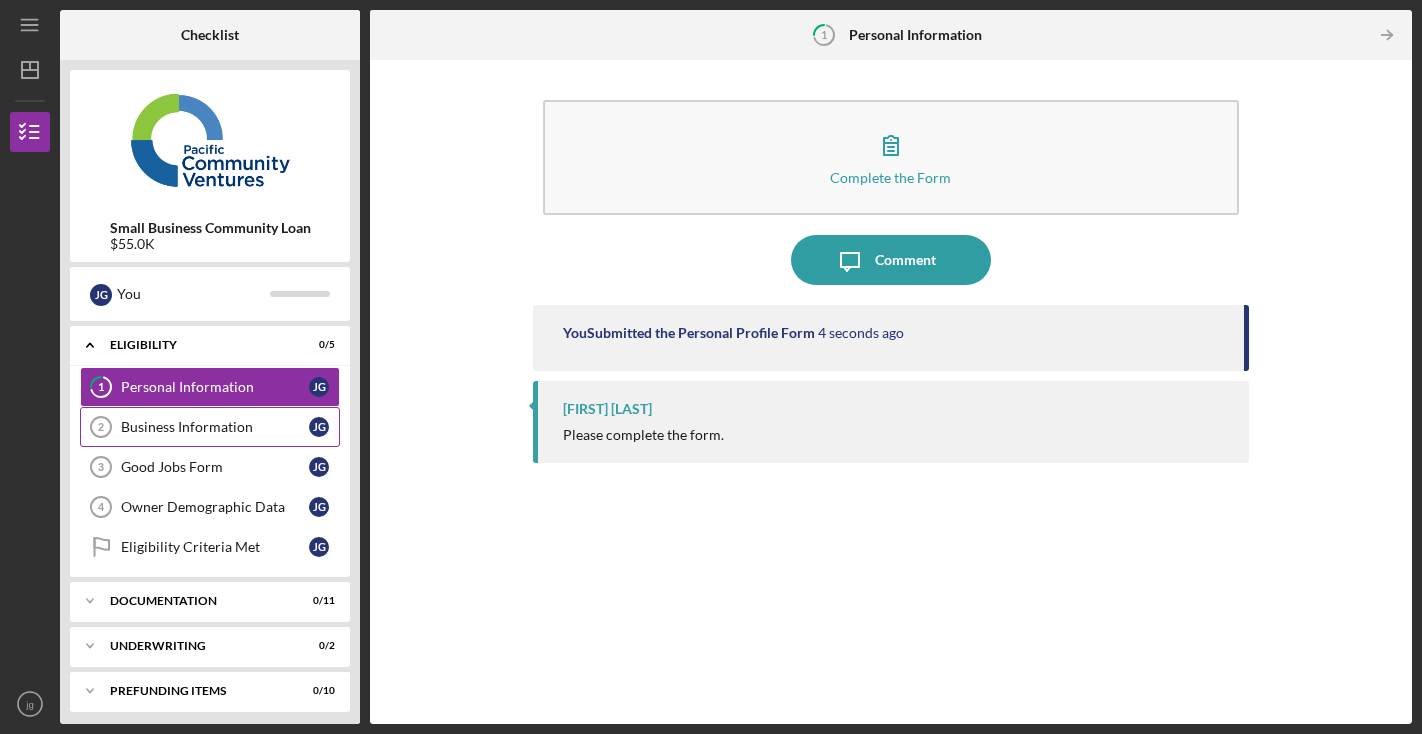 click on "Business Information" at bounding box center [215, 427] 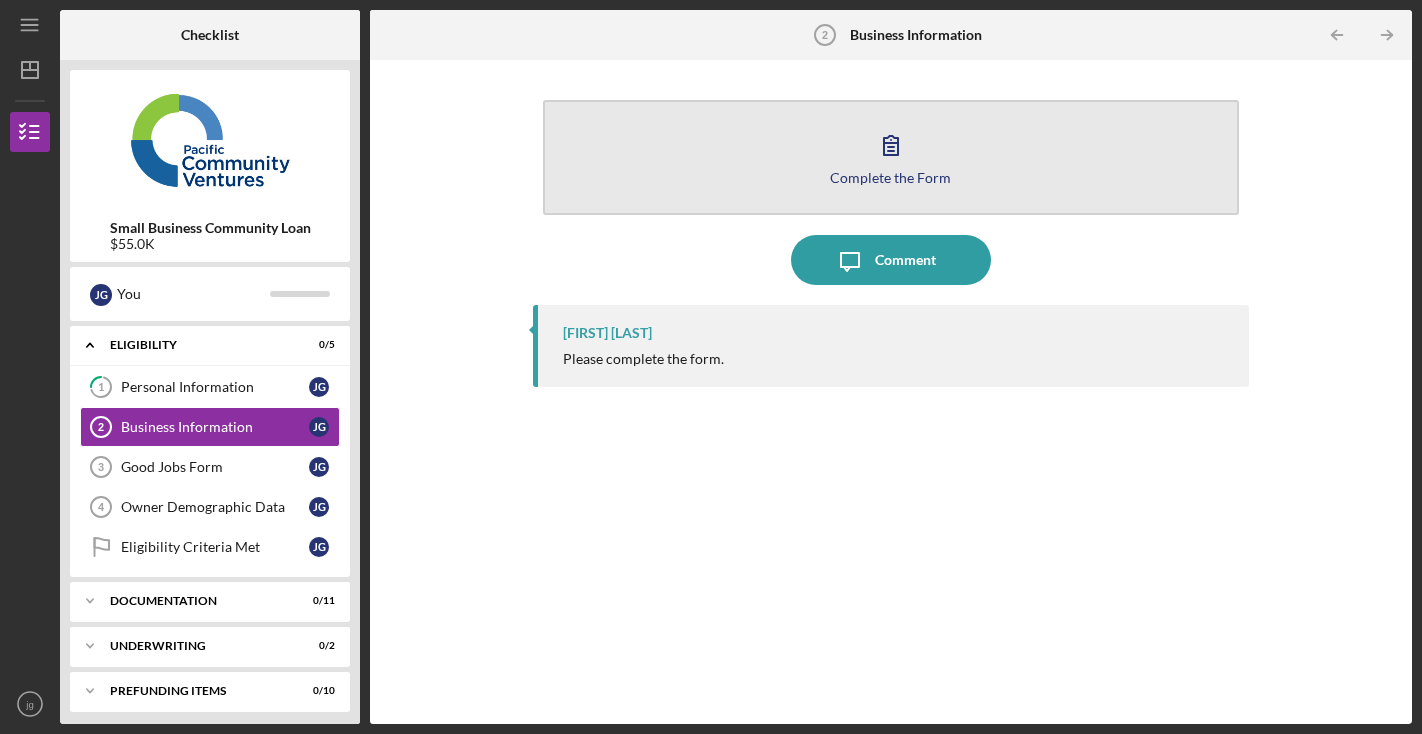 click on "Complete the Form Form" at bounding box center [890, 157] 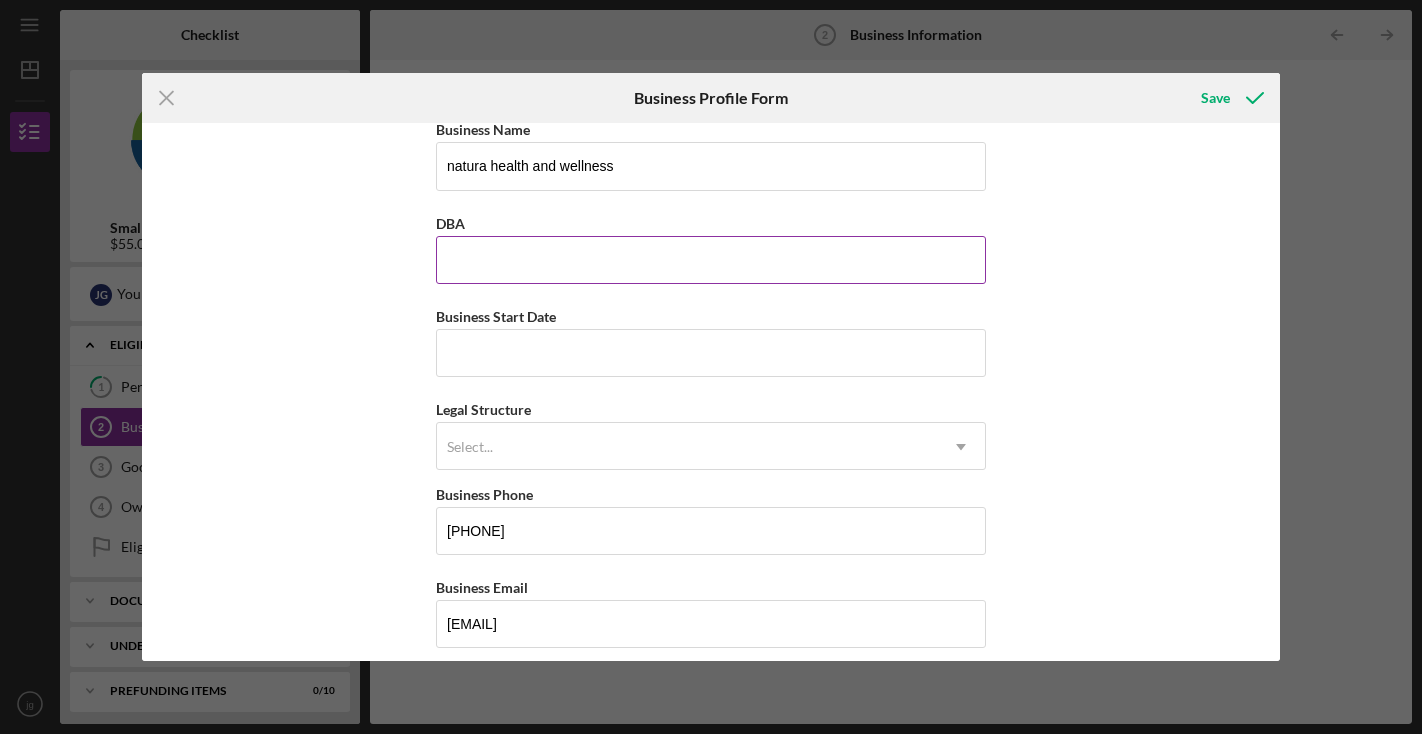 scroll, scrollTop: 20, scrollLeft: 0, axis: vertical 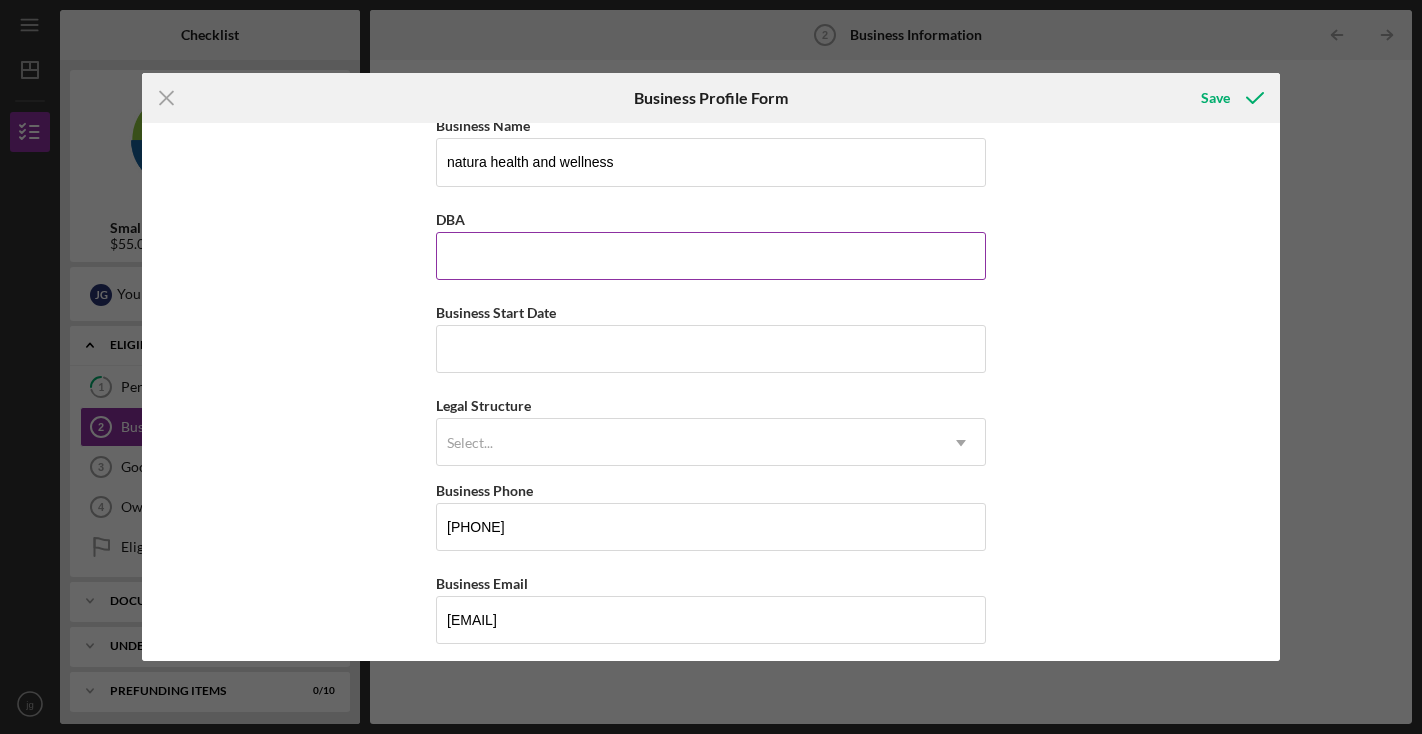 click on "DBA" at bounding box center (711, 256) 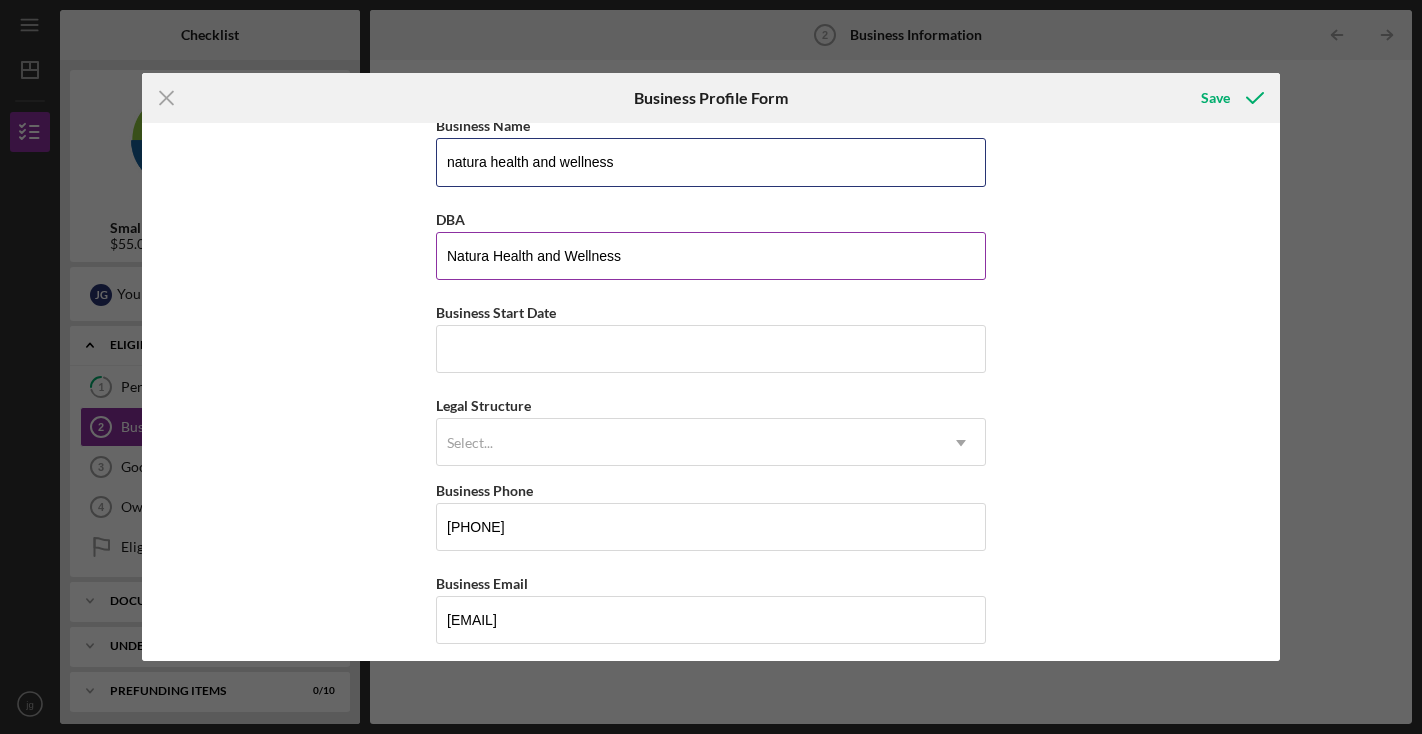 type on "Natura Health and Wellness" 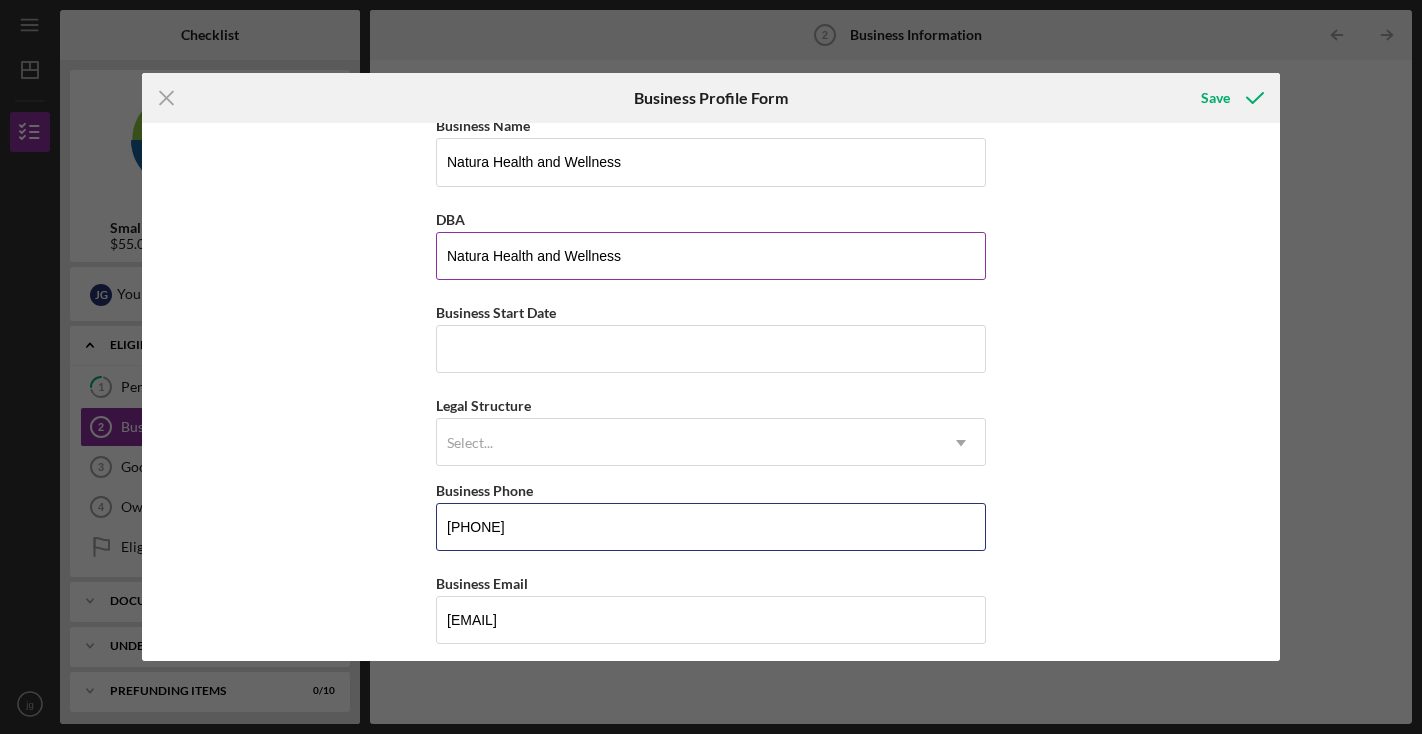 type on "[PHONE]" 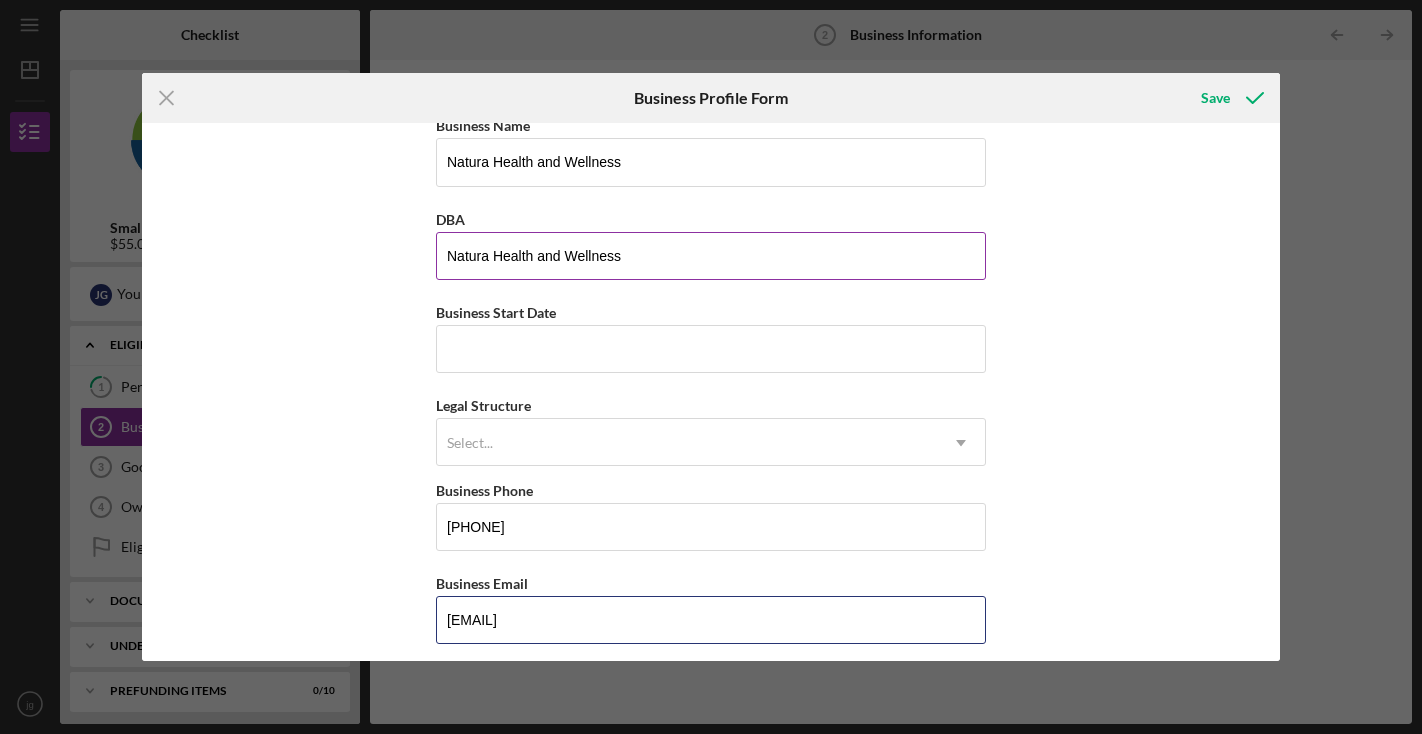 type on "[EMAIL]" 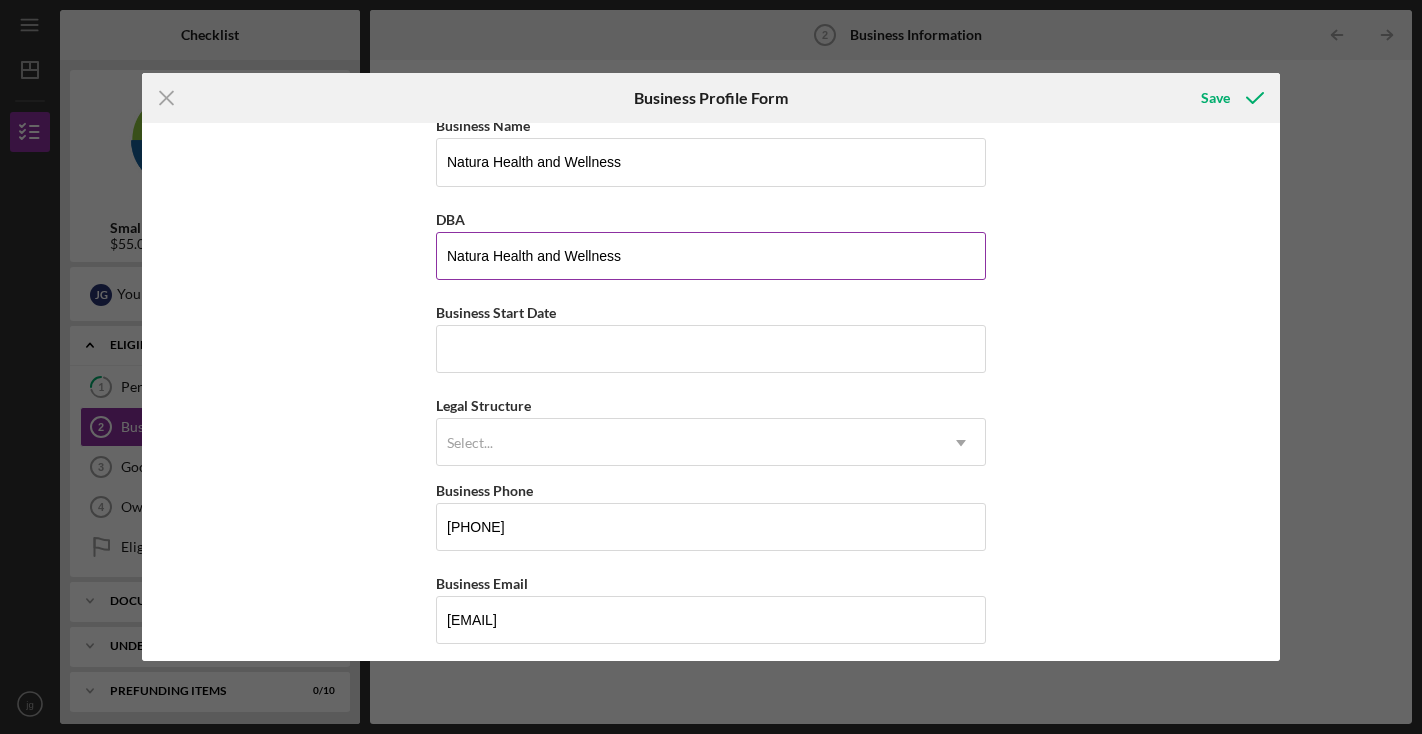 type on "[CITY]" 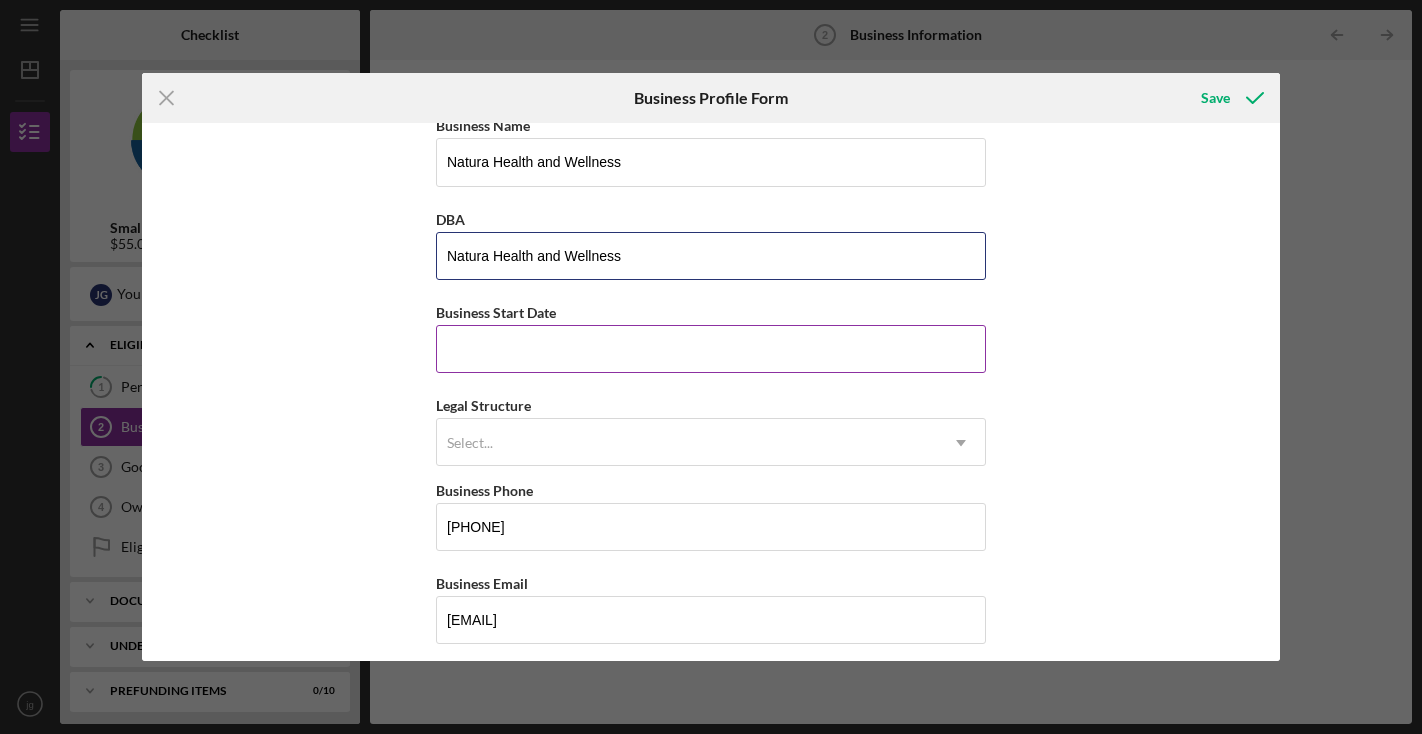 type 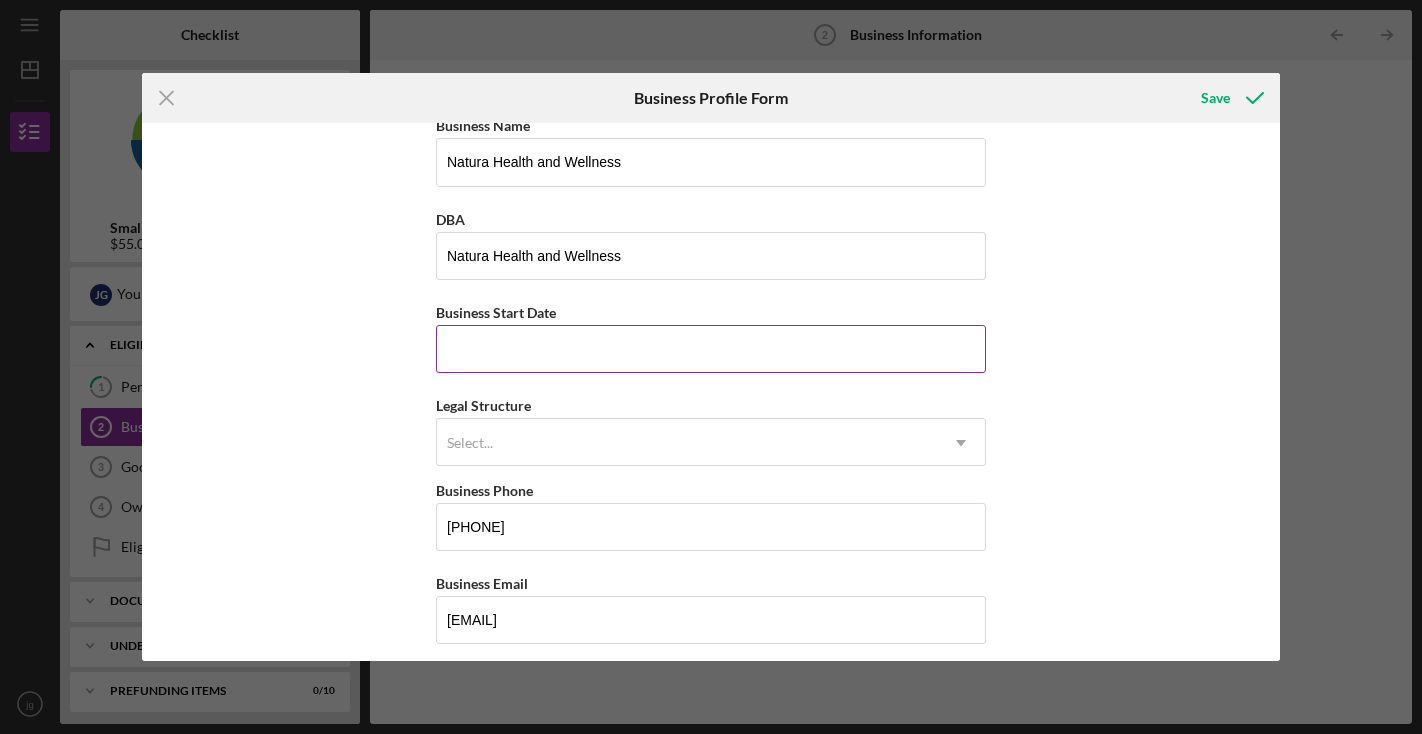 click on "Business Start Date" at bounding box center [711, 349] 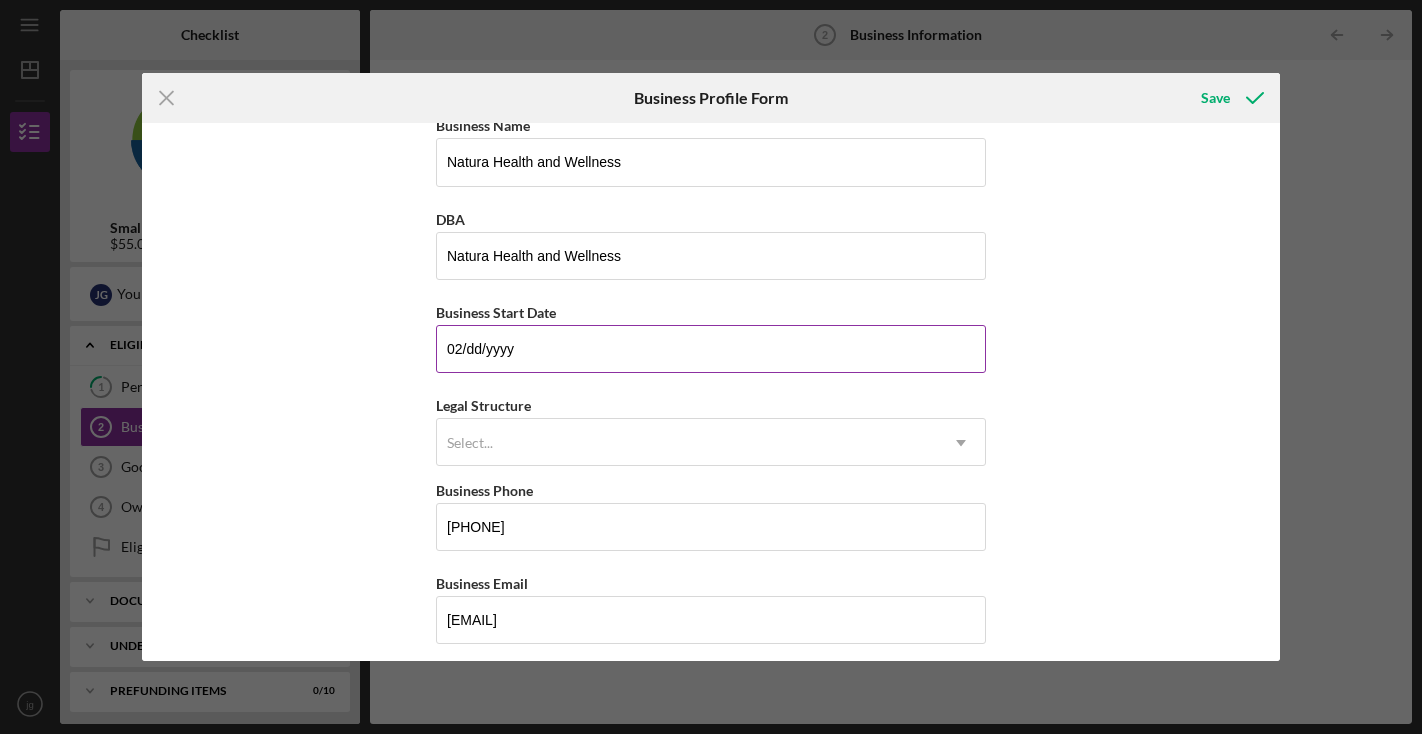 click on "02/dd/yyyy" at bounding box center [711, 349] 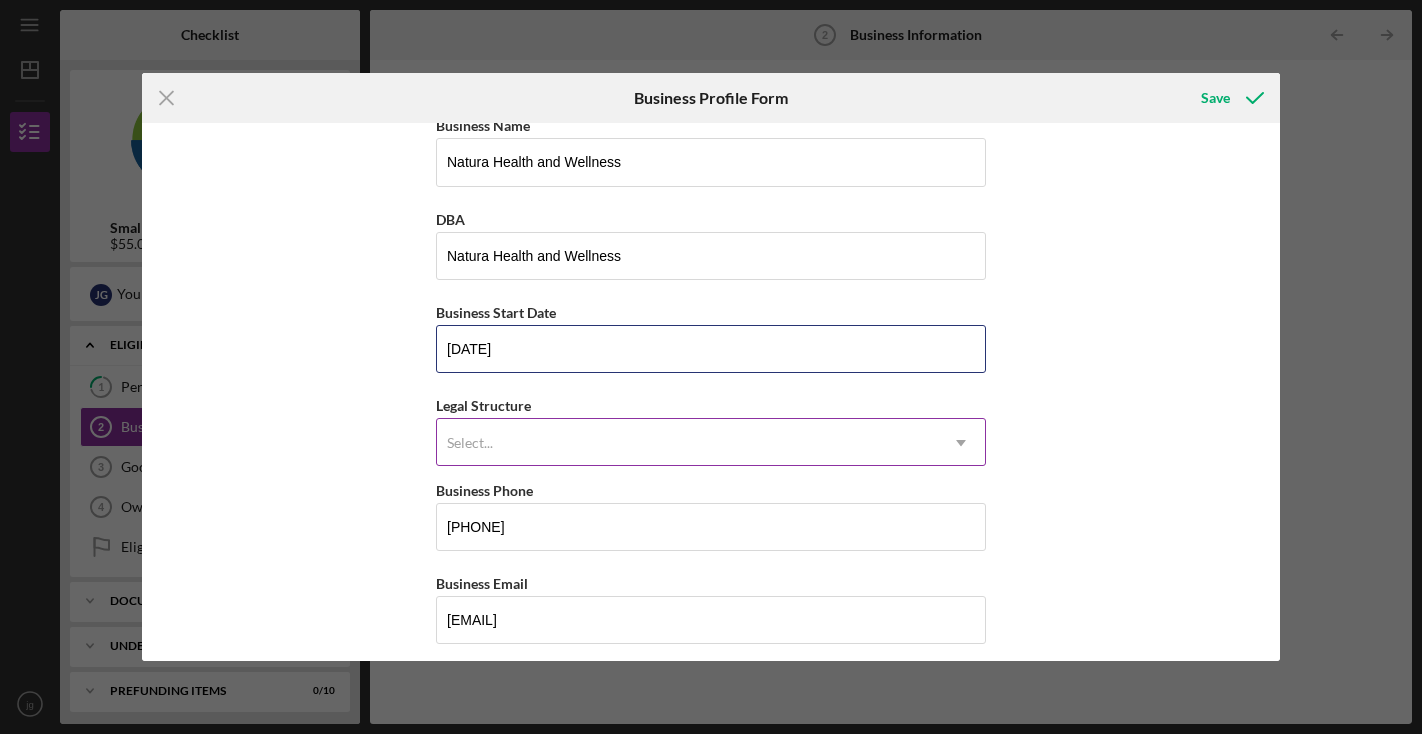 type on "02/28/2020" 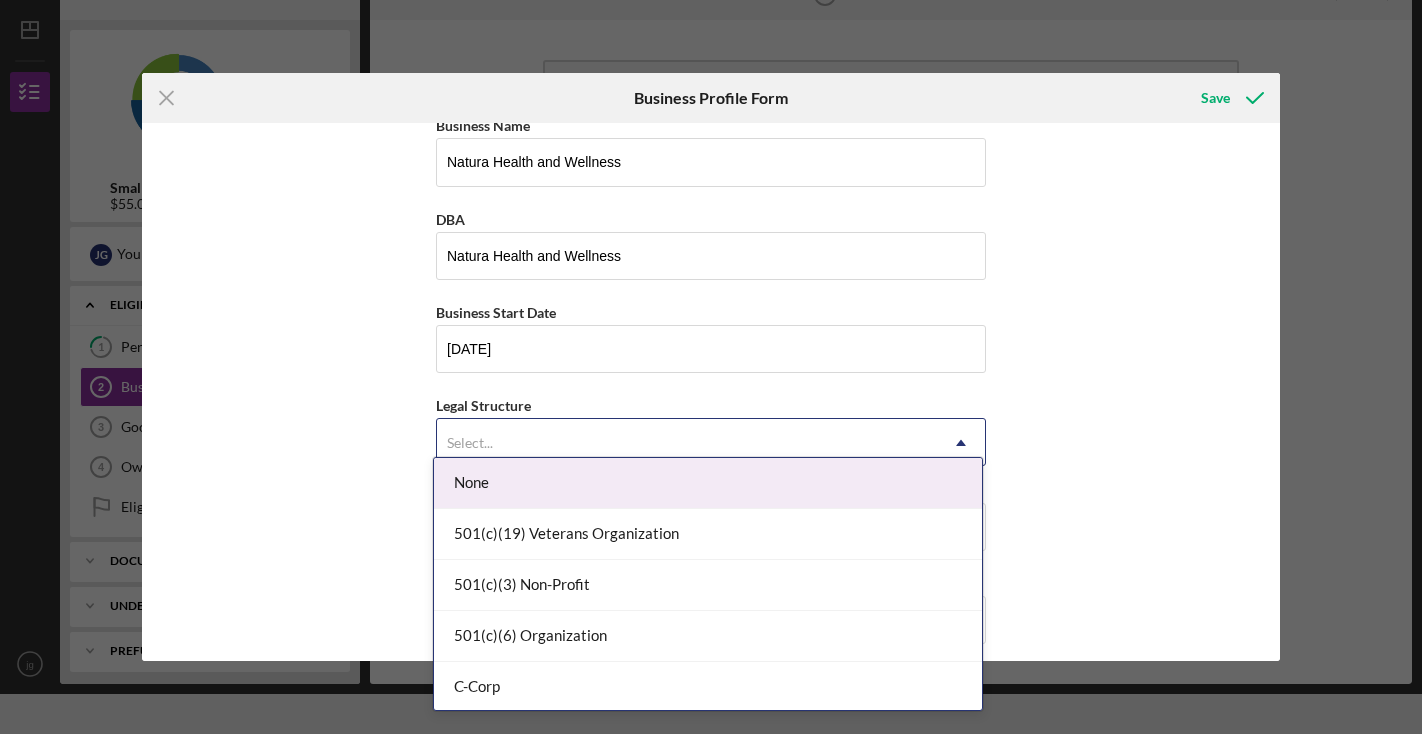 click on "Select..." at bounding box center (470, 443) 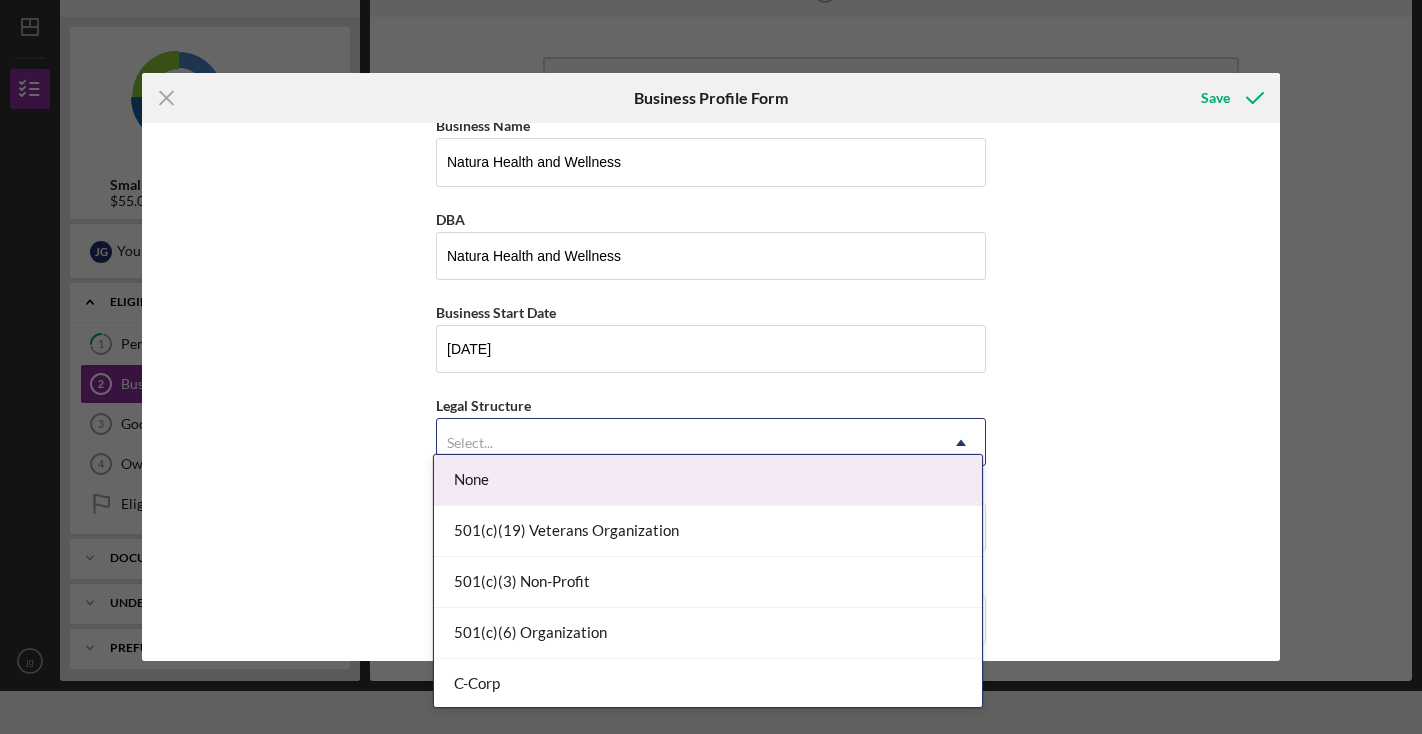 scroll, scrollTop: 49, scrollLeft: 0, axis: vertical 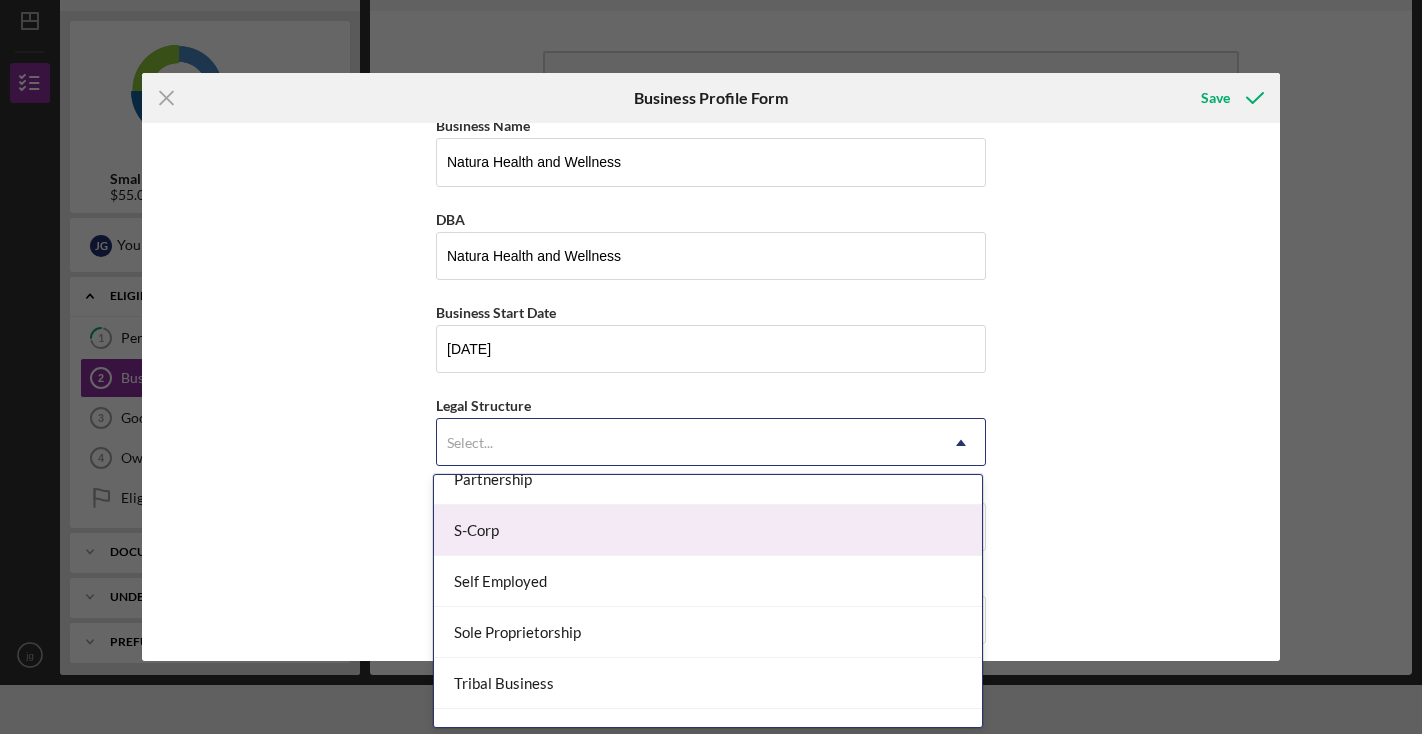 click on "S-Corp" at bounding box center (708, 530) 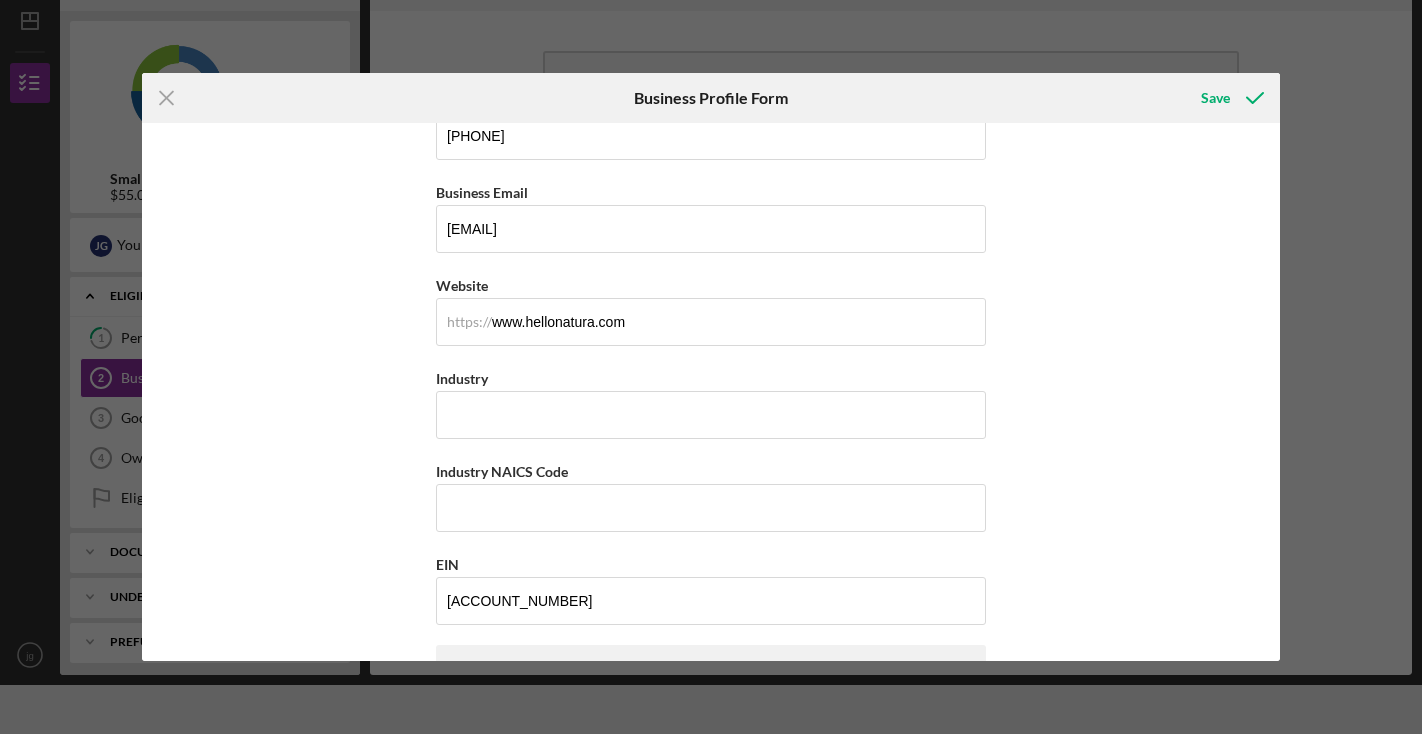 scroll, scrollTop: 418, scrollLeft: 0, axis: vertical 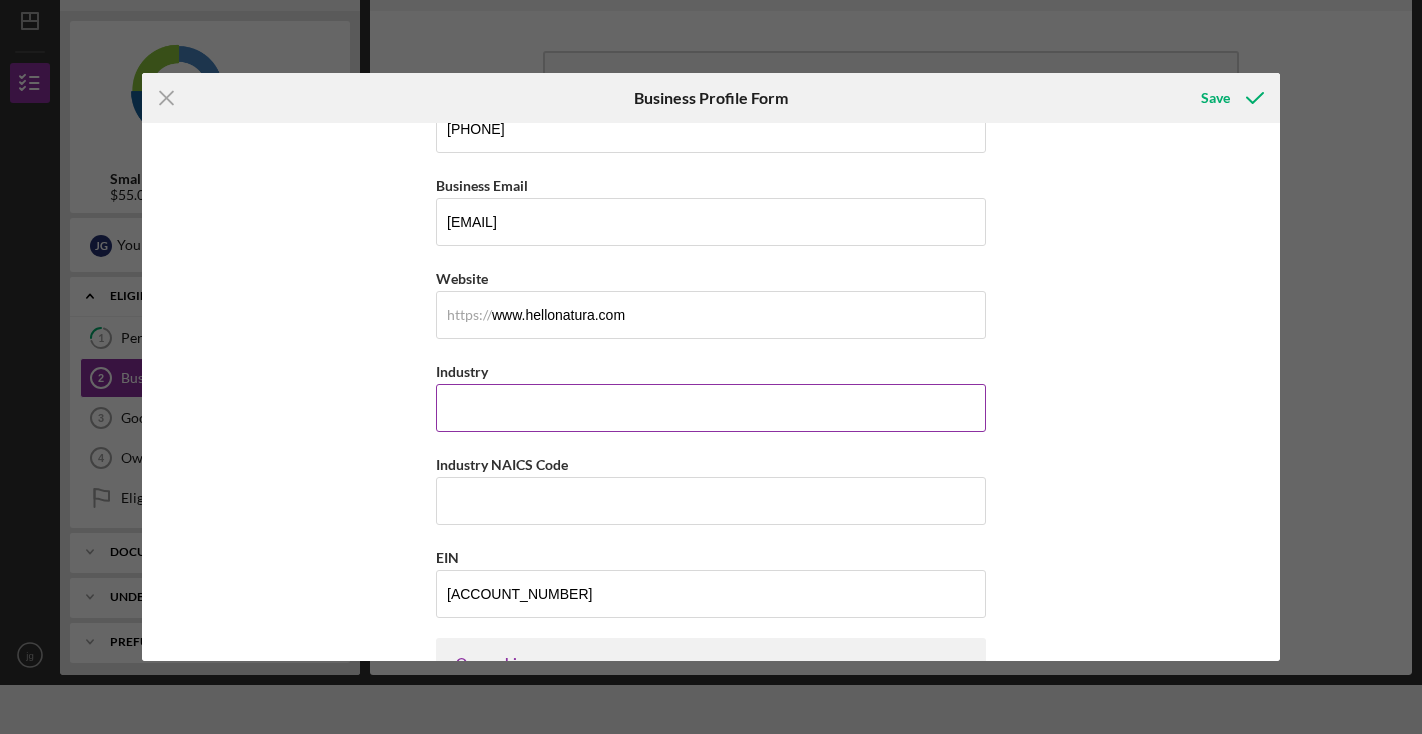click on "Industry" at bounding box center (711, 408) 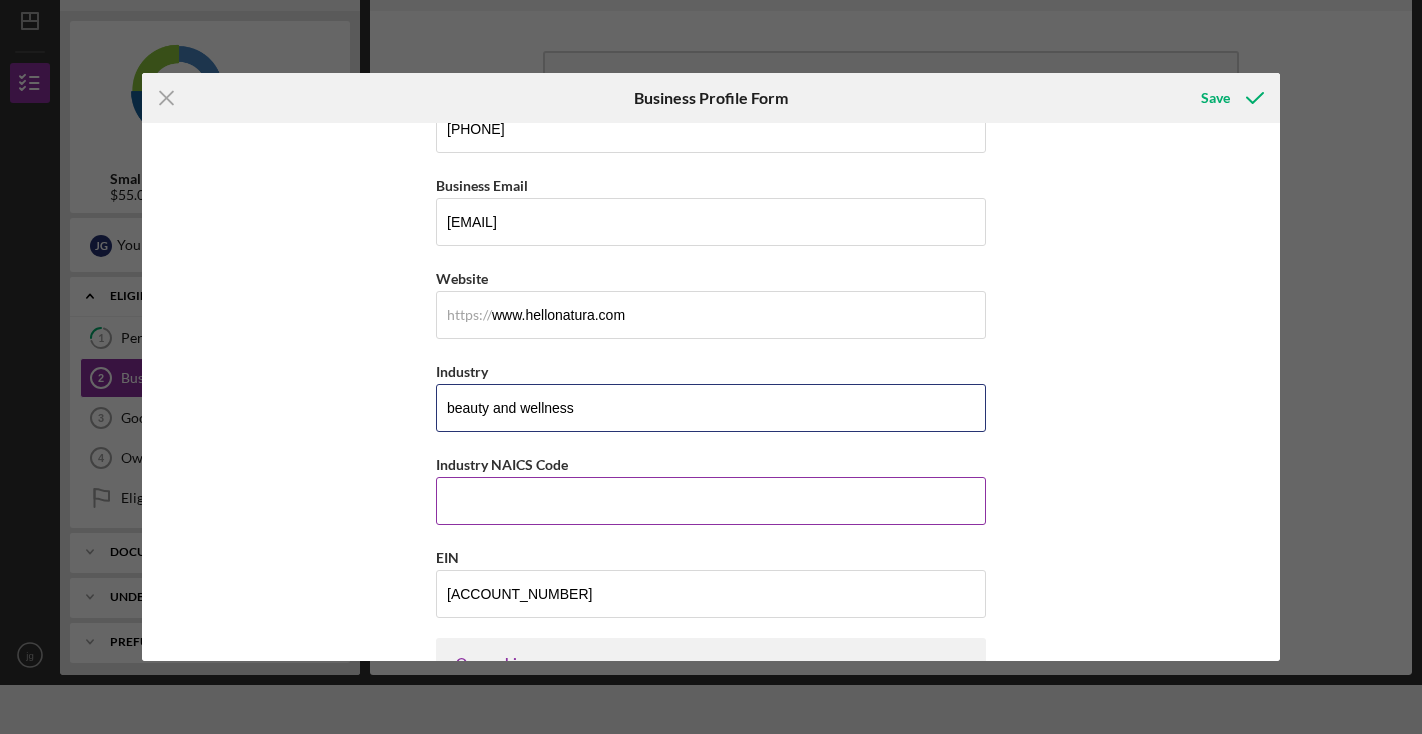 type on "beauty and wellness" 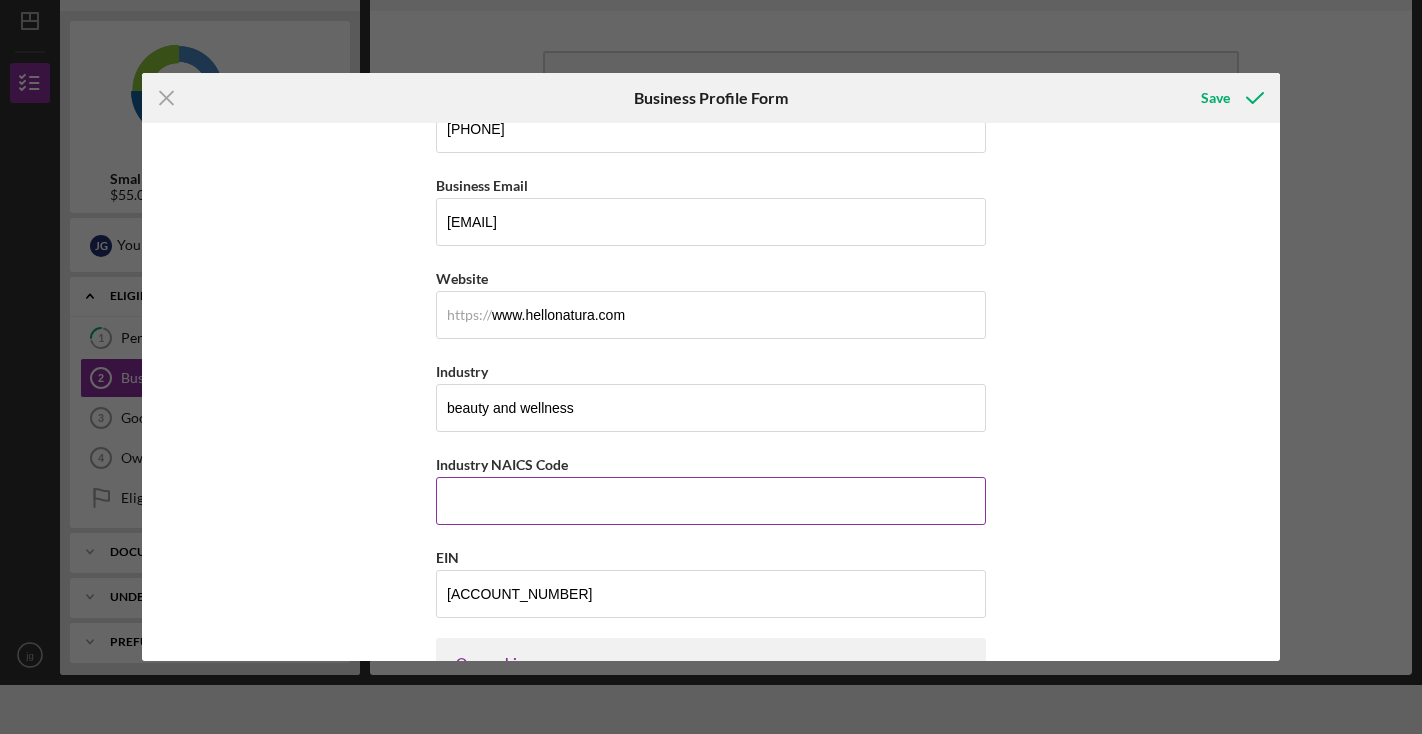 click on "Industry NAICS Code" at bounding box center (711, 501) 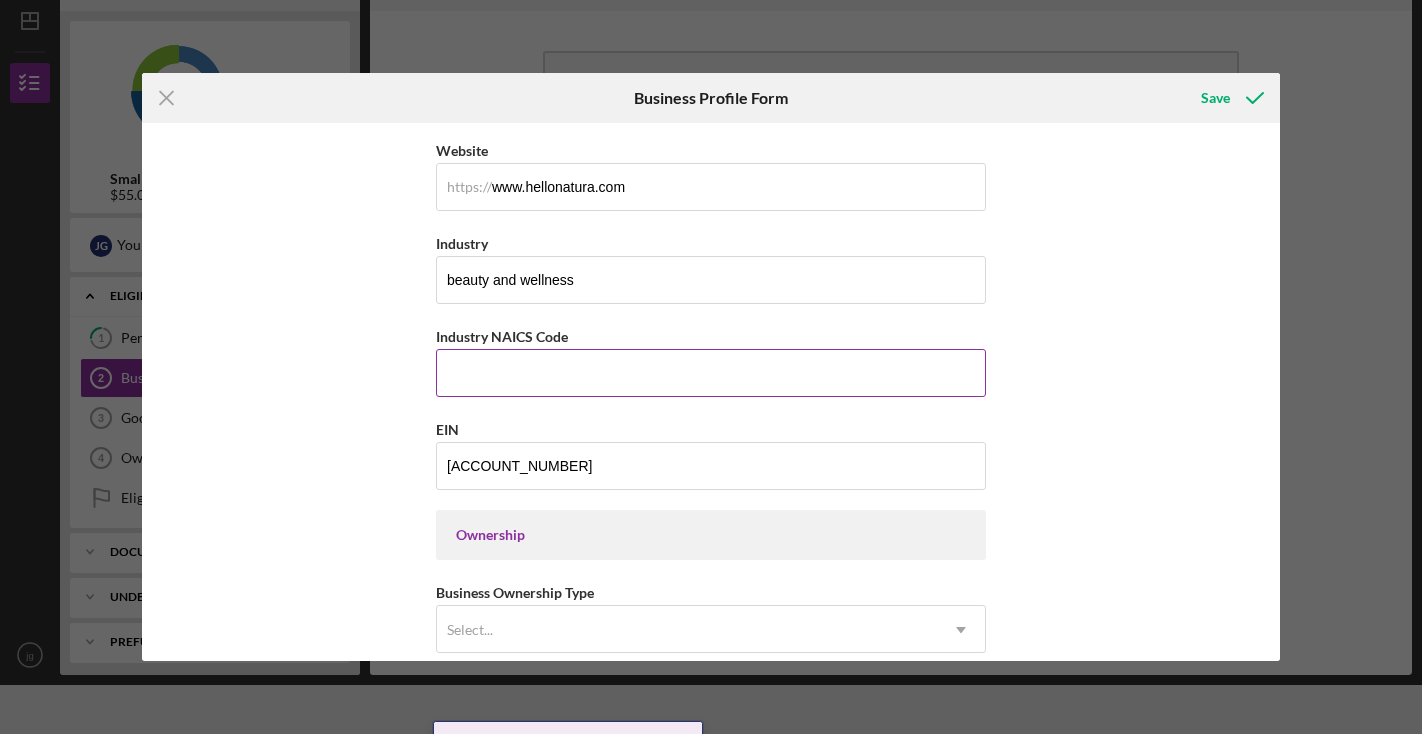 scroll, scrollTop: 547, scrollLeft: 0, axis: vertical 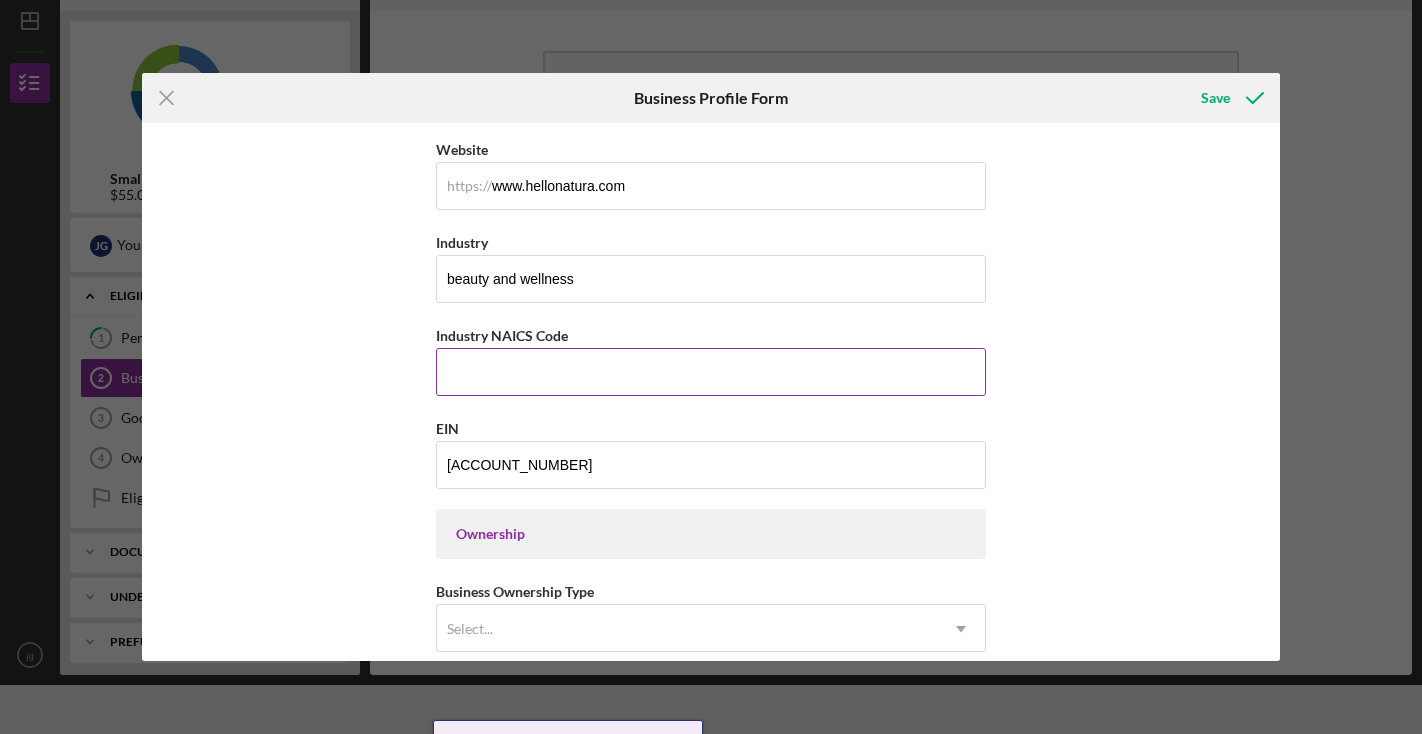 click on "Industry NAICS Code" at bounding box center [711, 372] 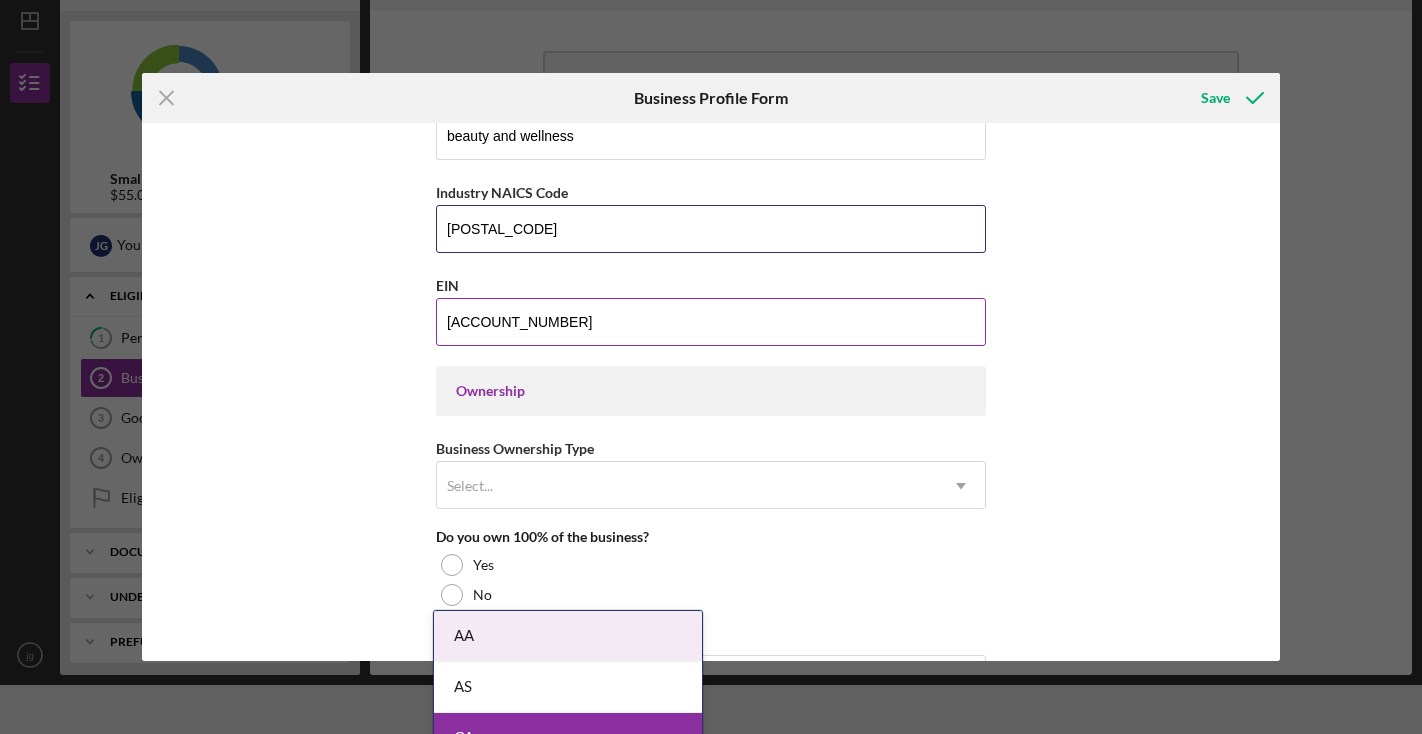 scroll, scrollTop: 702, scrollLeft: 0, axis: vertical 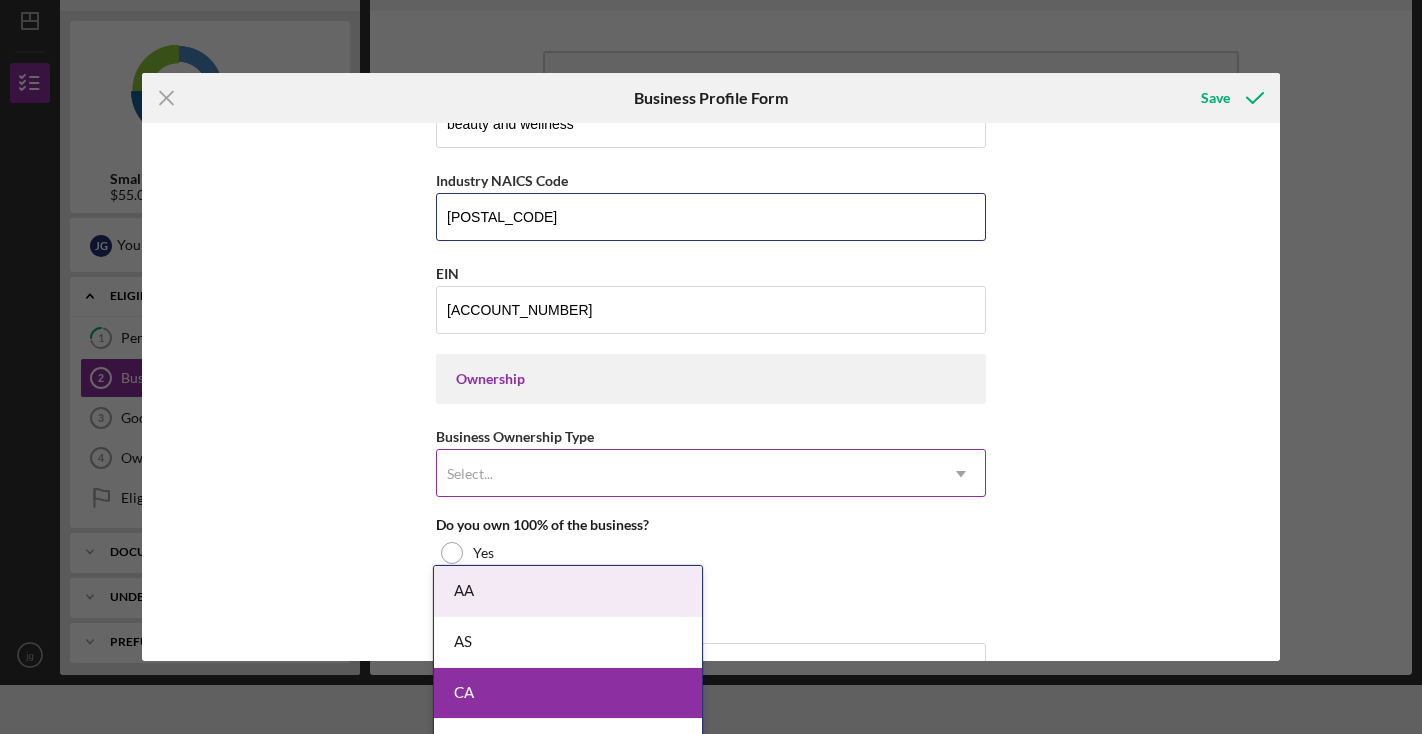 type on "621399" 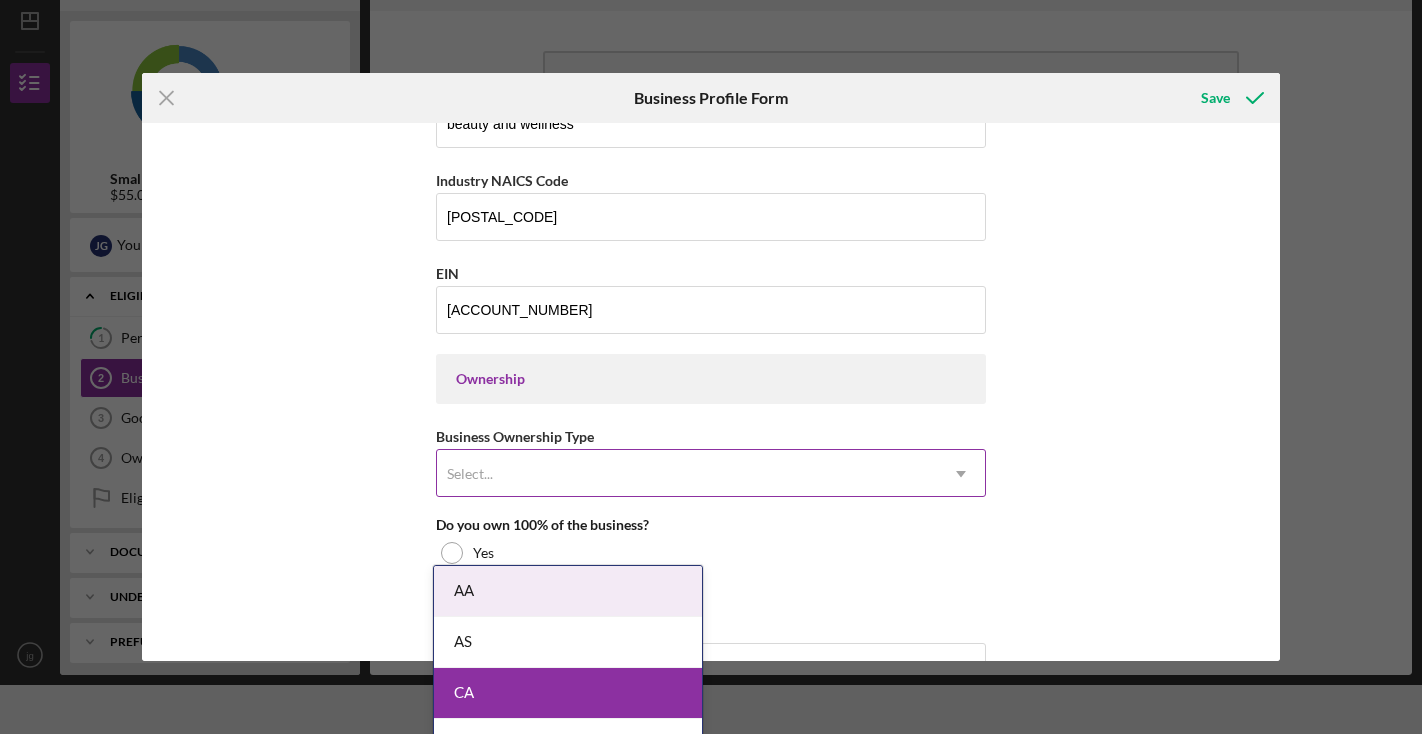 click on "Select..." at bounding box center [687, 474] 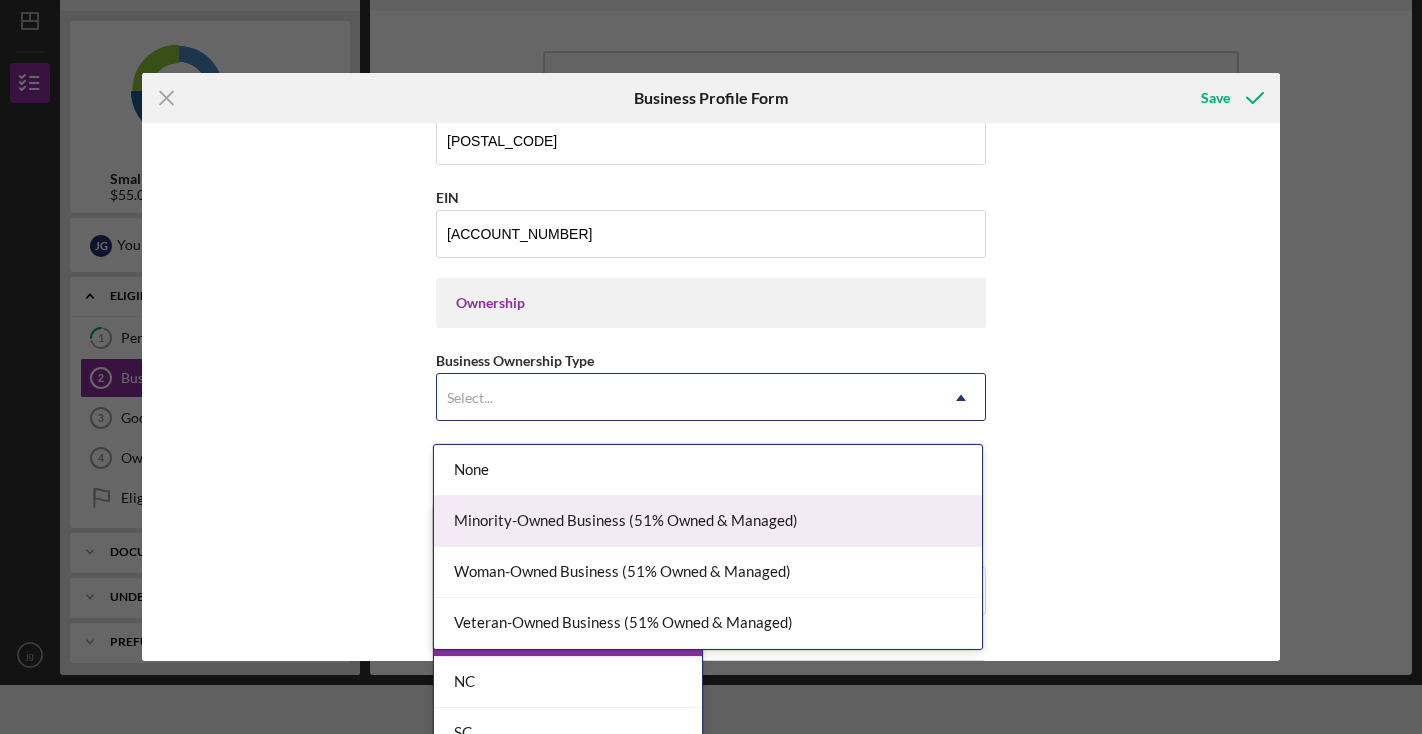 scroll, scrollTop: 792, scrollLeft: 0, axis: vertical 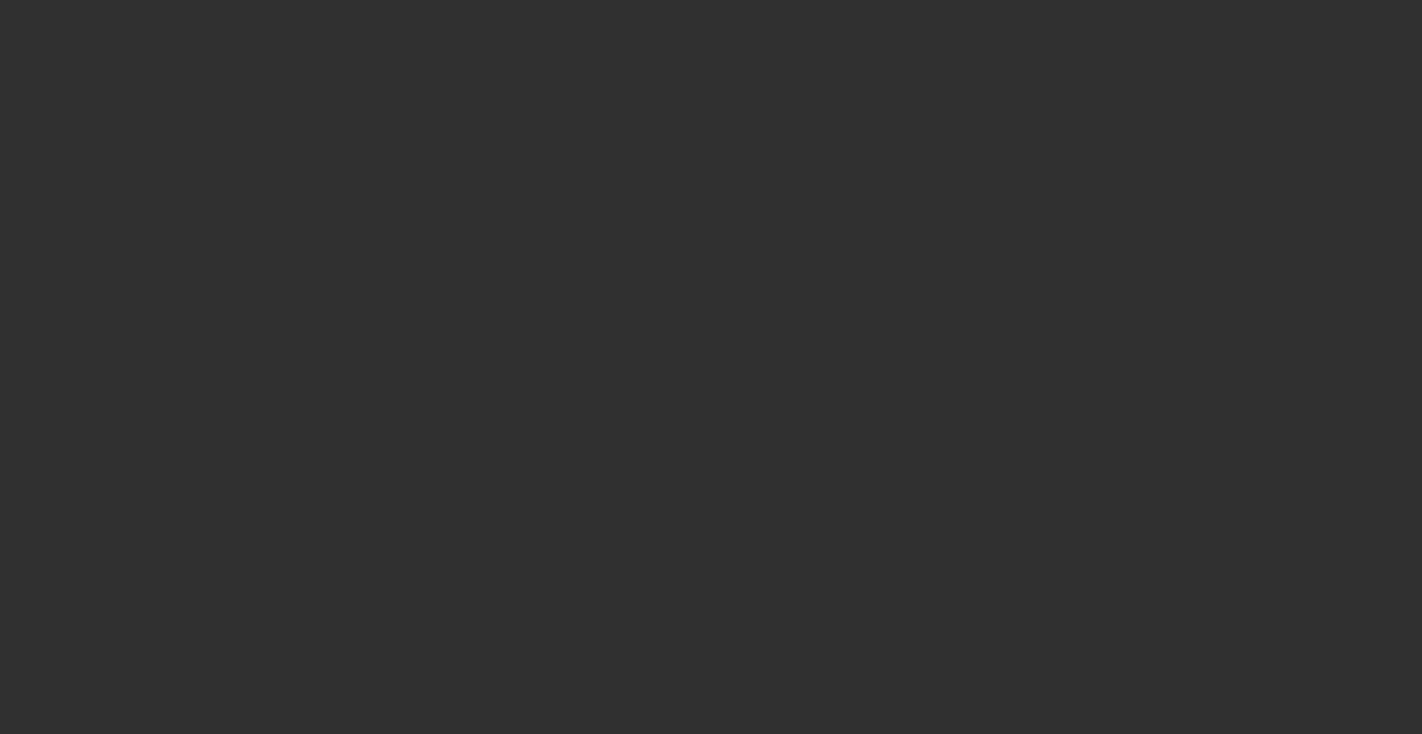 click at bounding box center [711, 367] 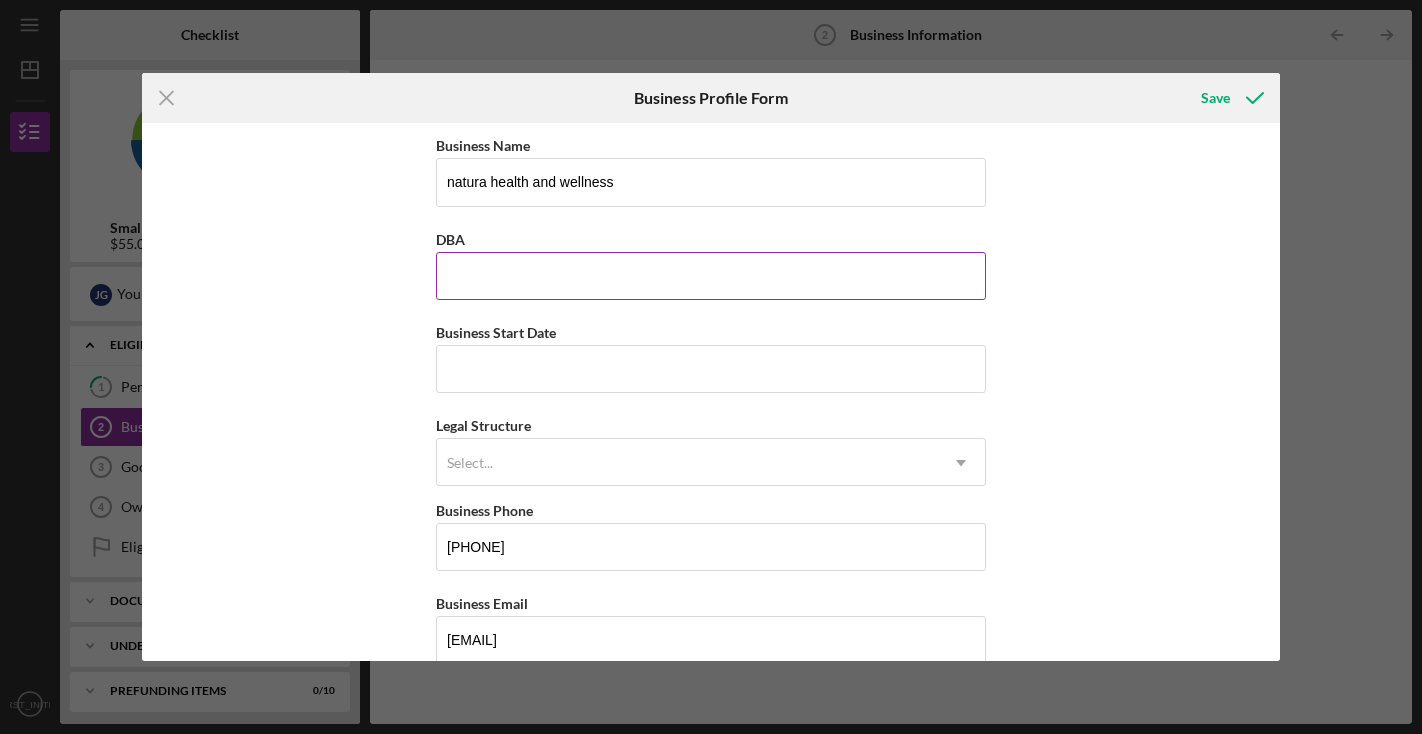 click on "DBA" at bounding box center (711, 276) 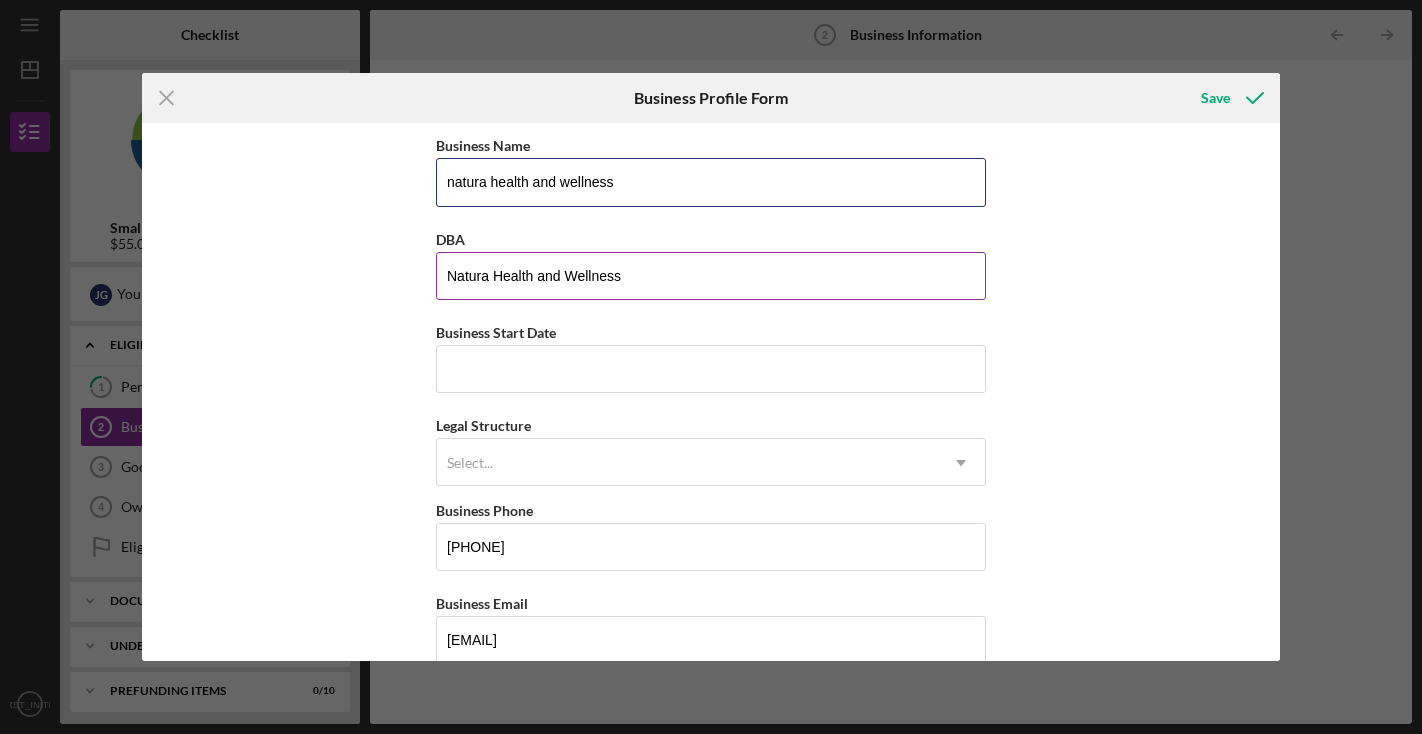 type on "Natura Health and Wellness" 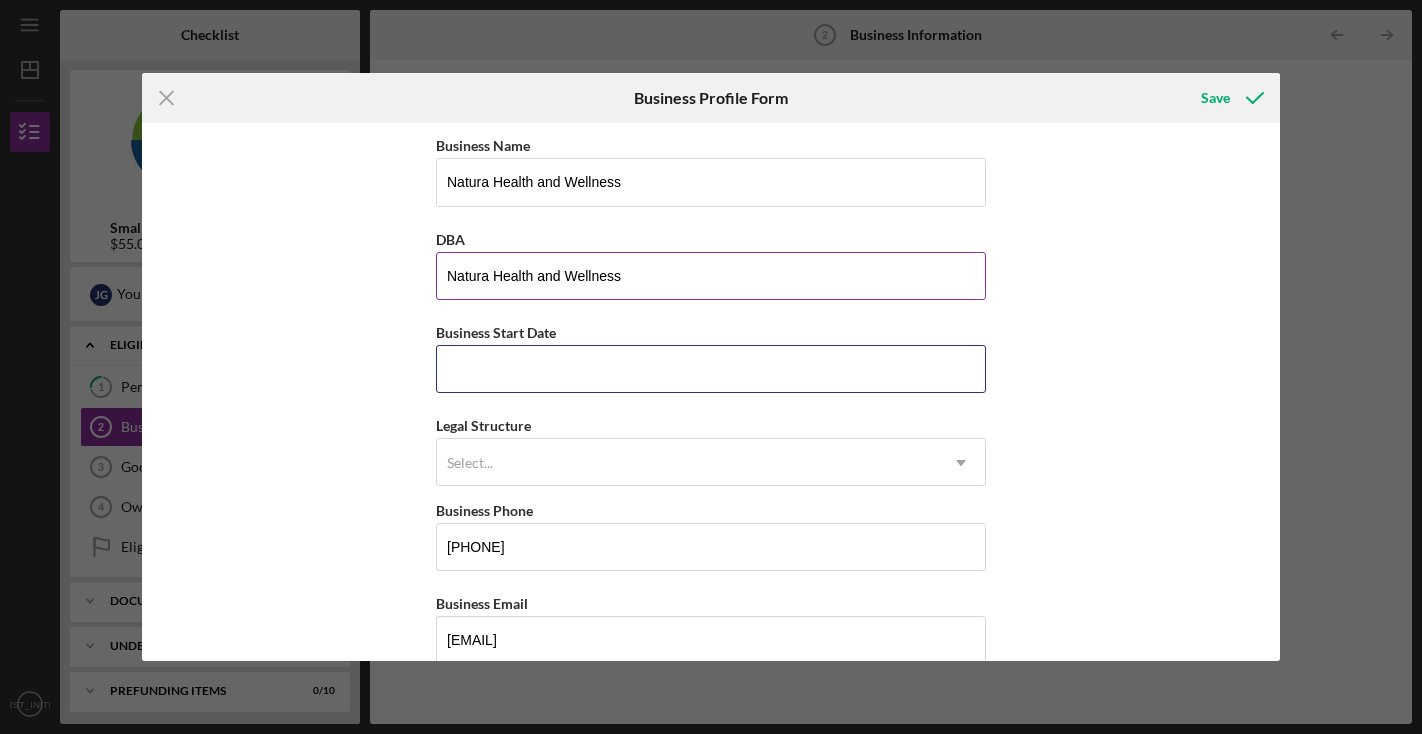 type 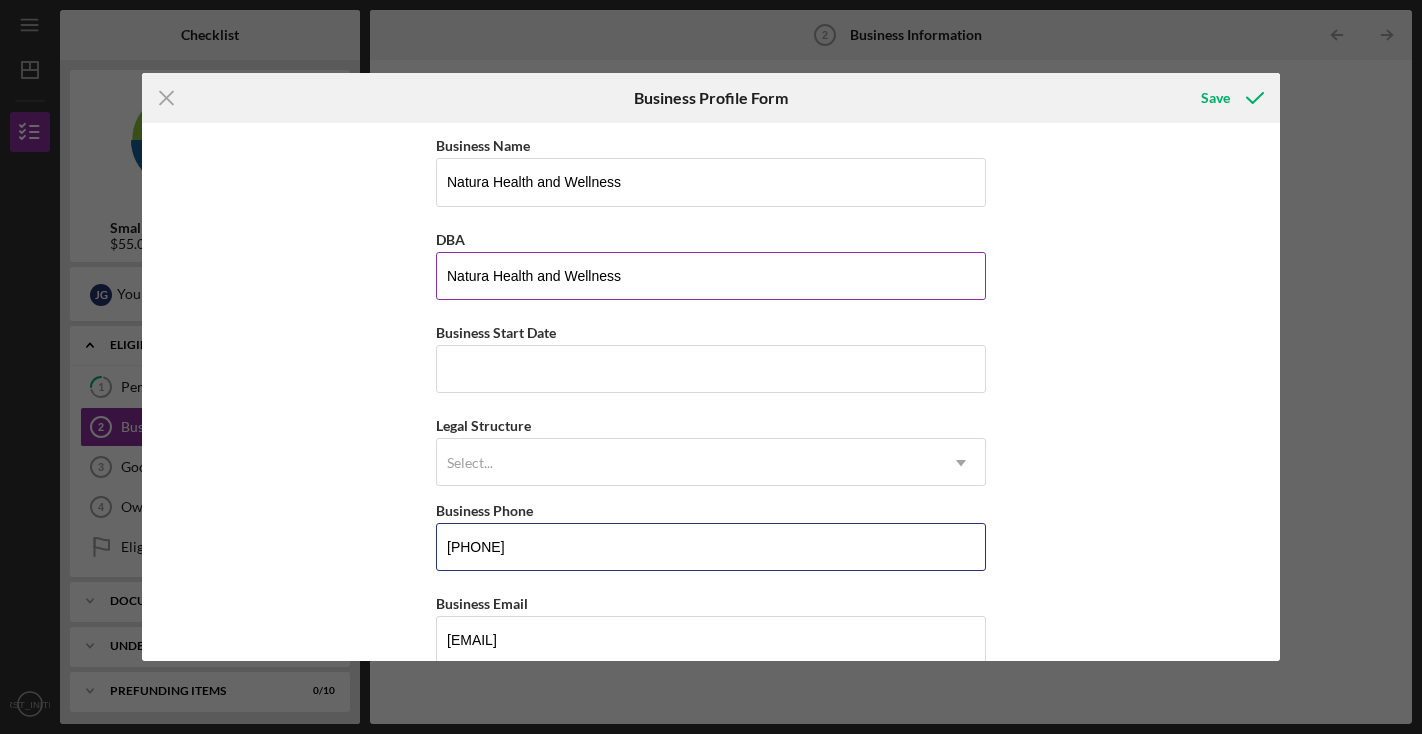 type on "[PHONE]" 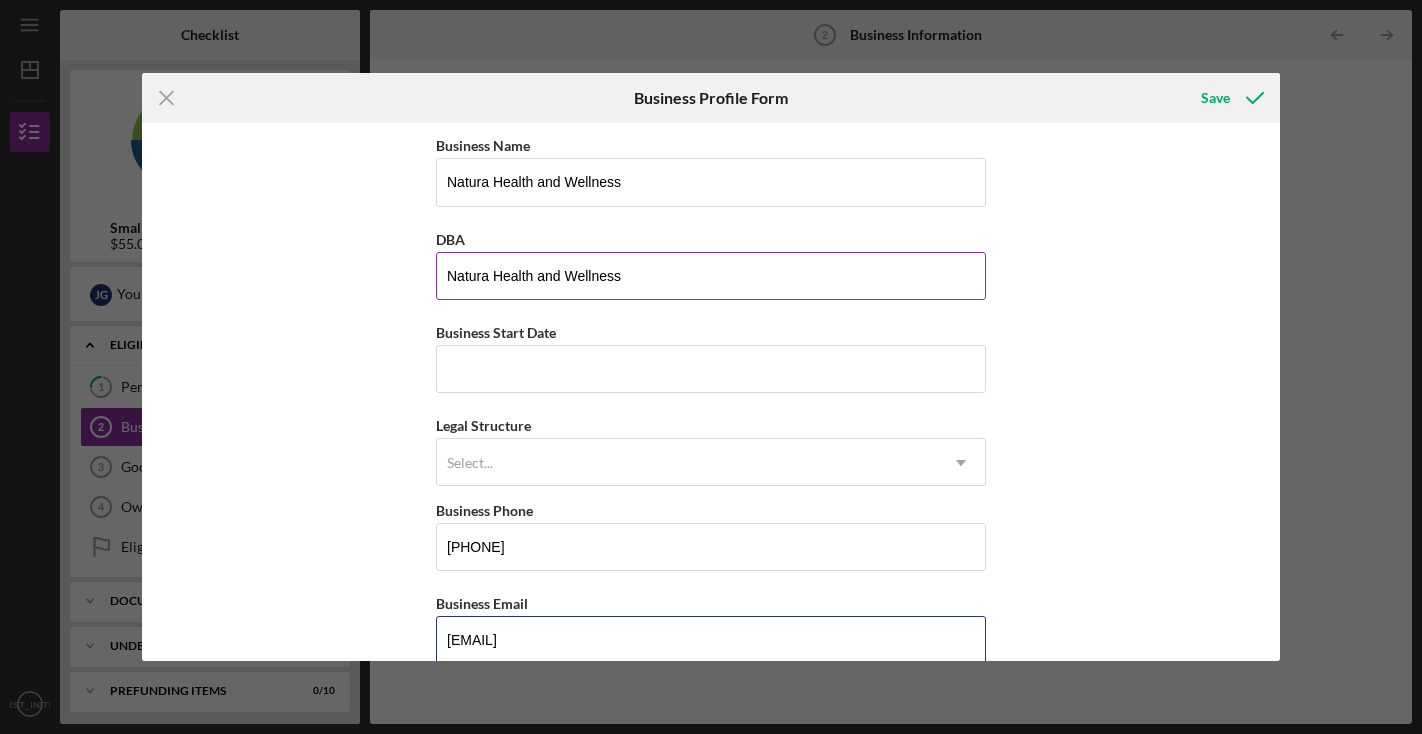 type on "[EMAIL]" 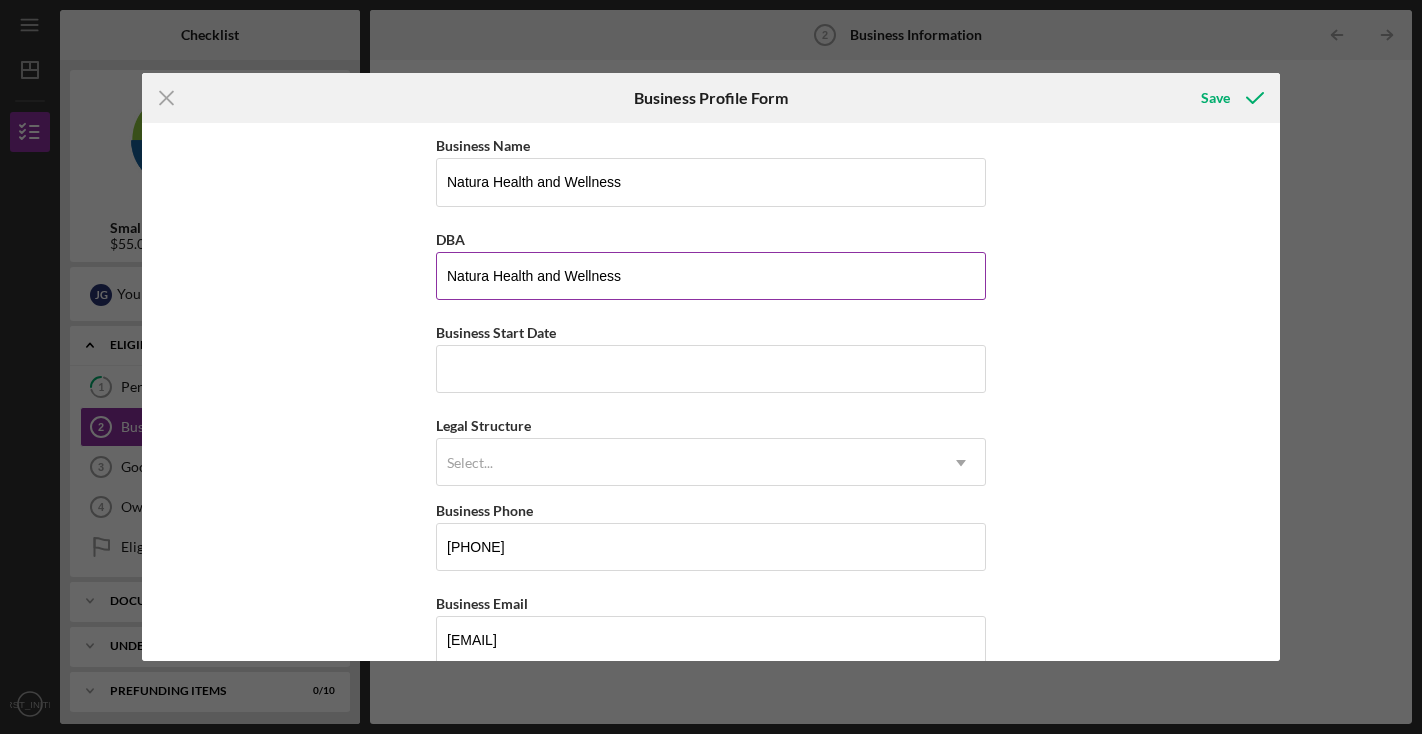 type on "[CITY]" 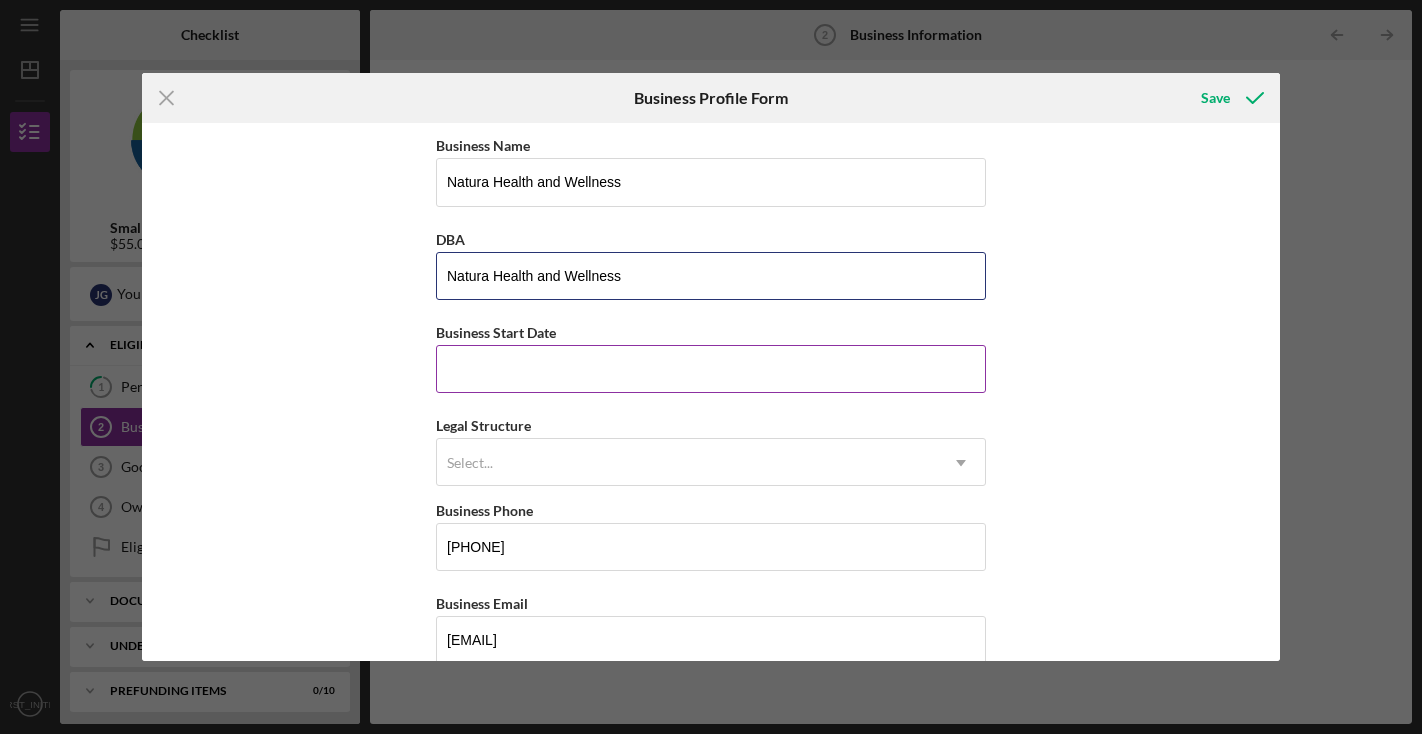 type 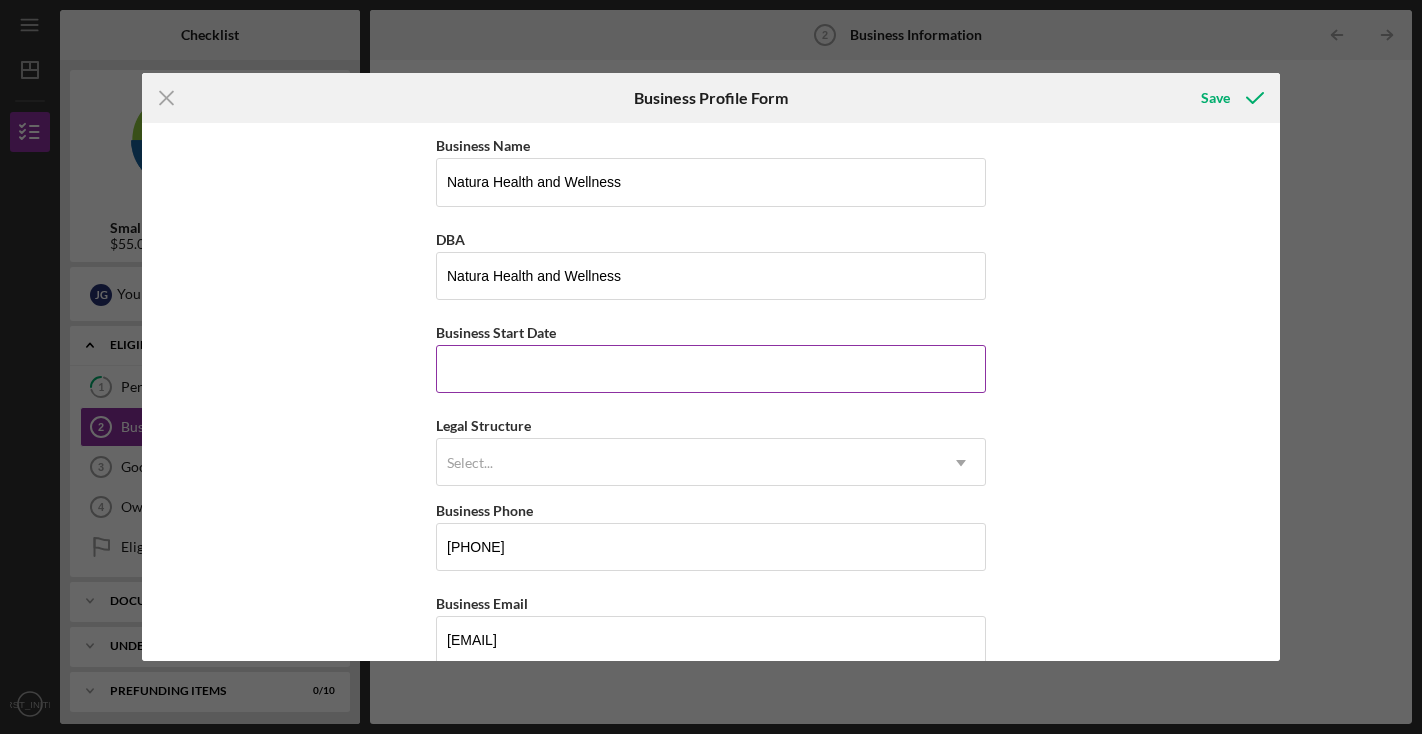 click on "Business Start Date" at bounding box center [711, 369] 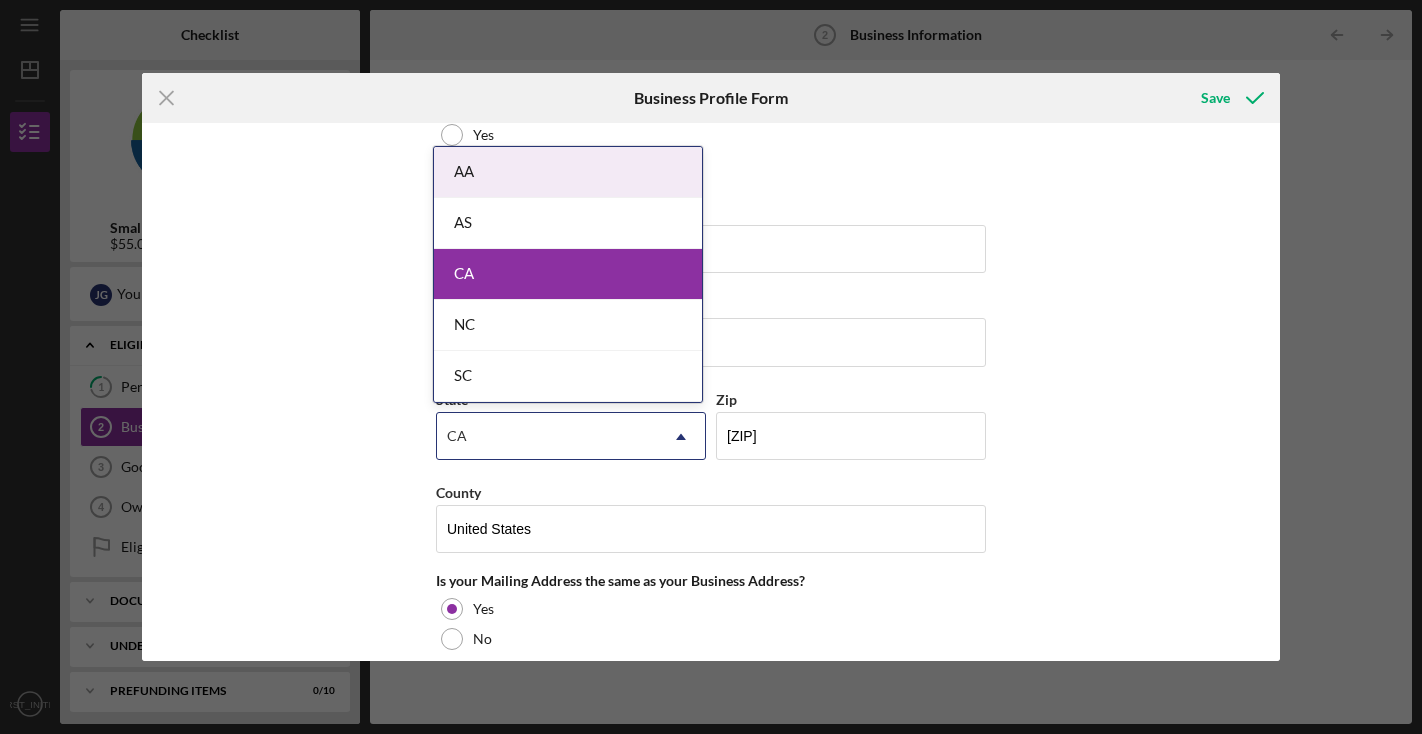 scroll, scrollTop: 1121, scrollLeft: 0, axis: vertical 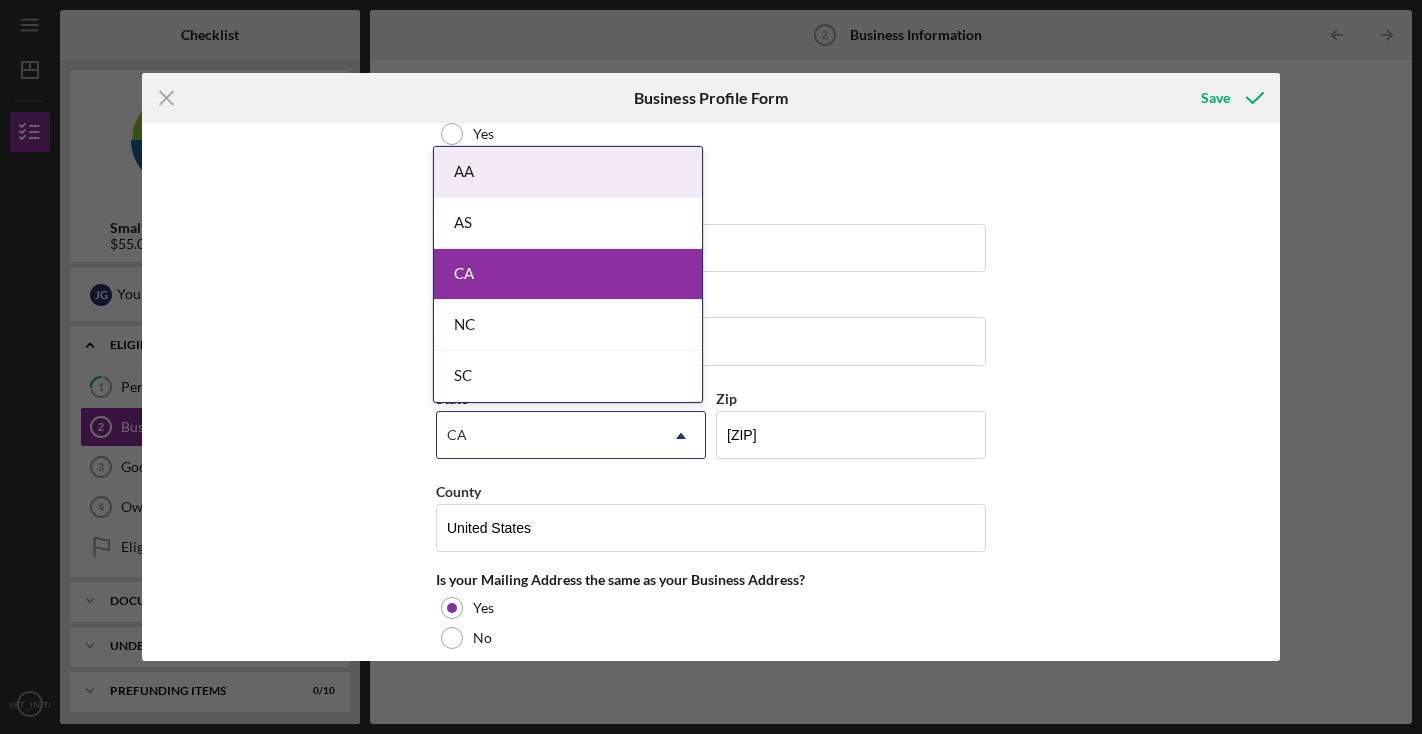 click on "SC" at bounding box center [568, 376] 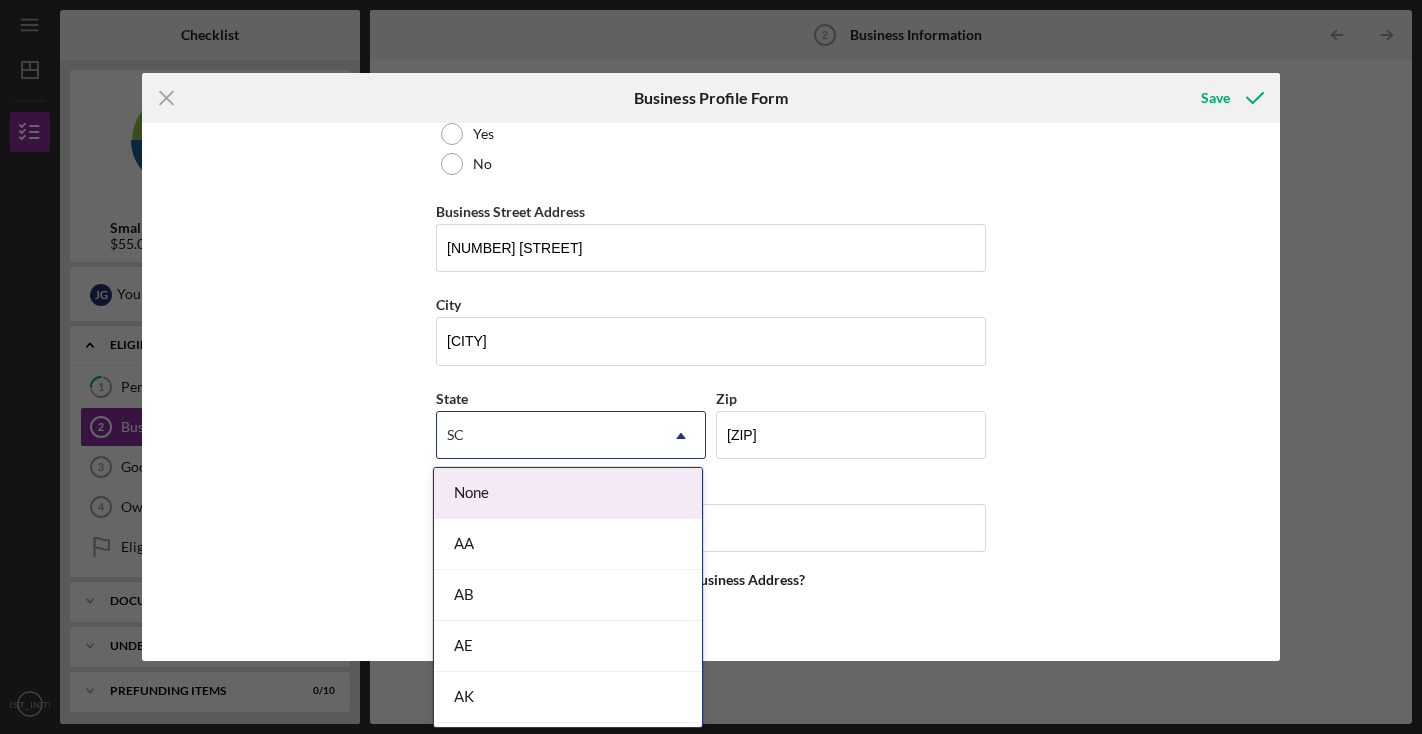click on "Icon/Dropdown Arrow" 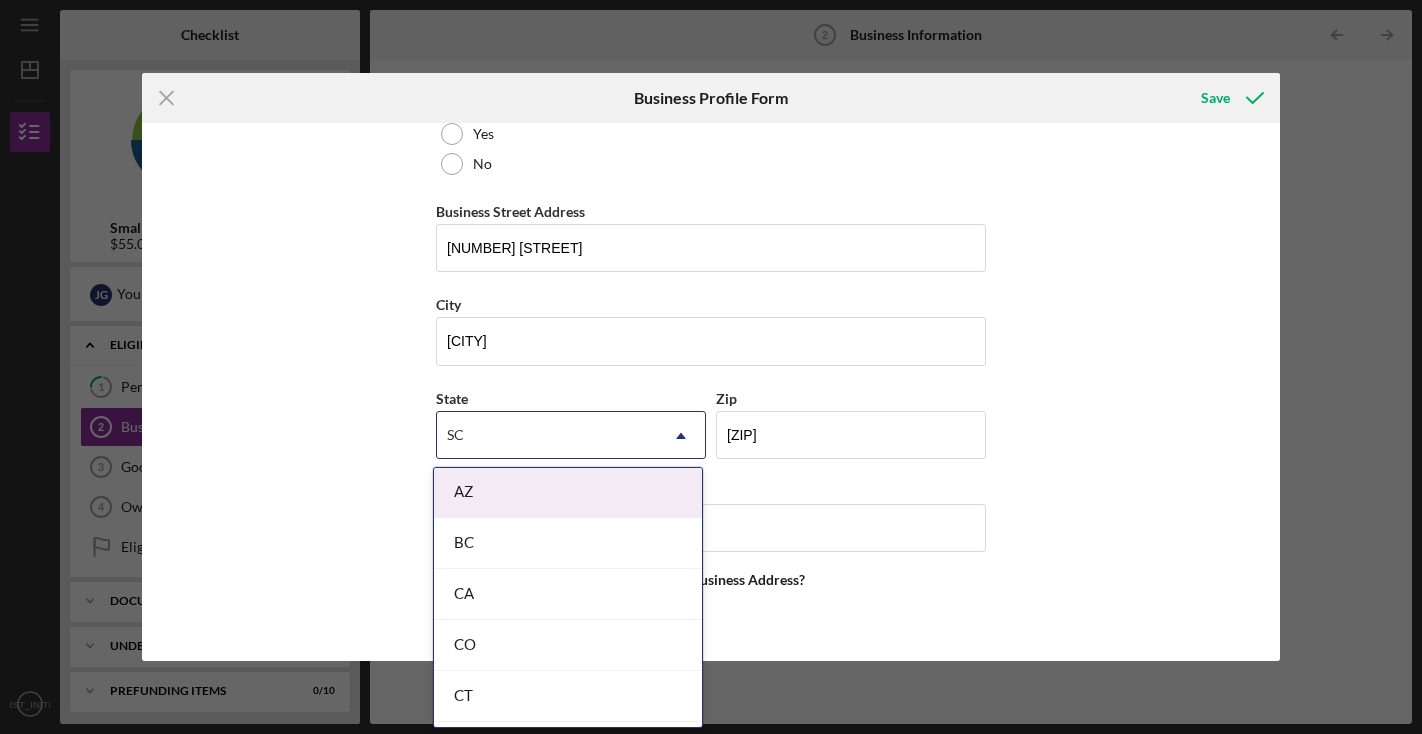 scroll, scrollTop: 491, scrollLeft: 0, axis: vertical 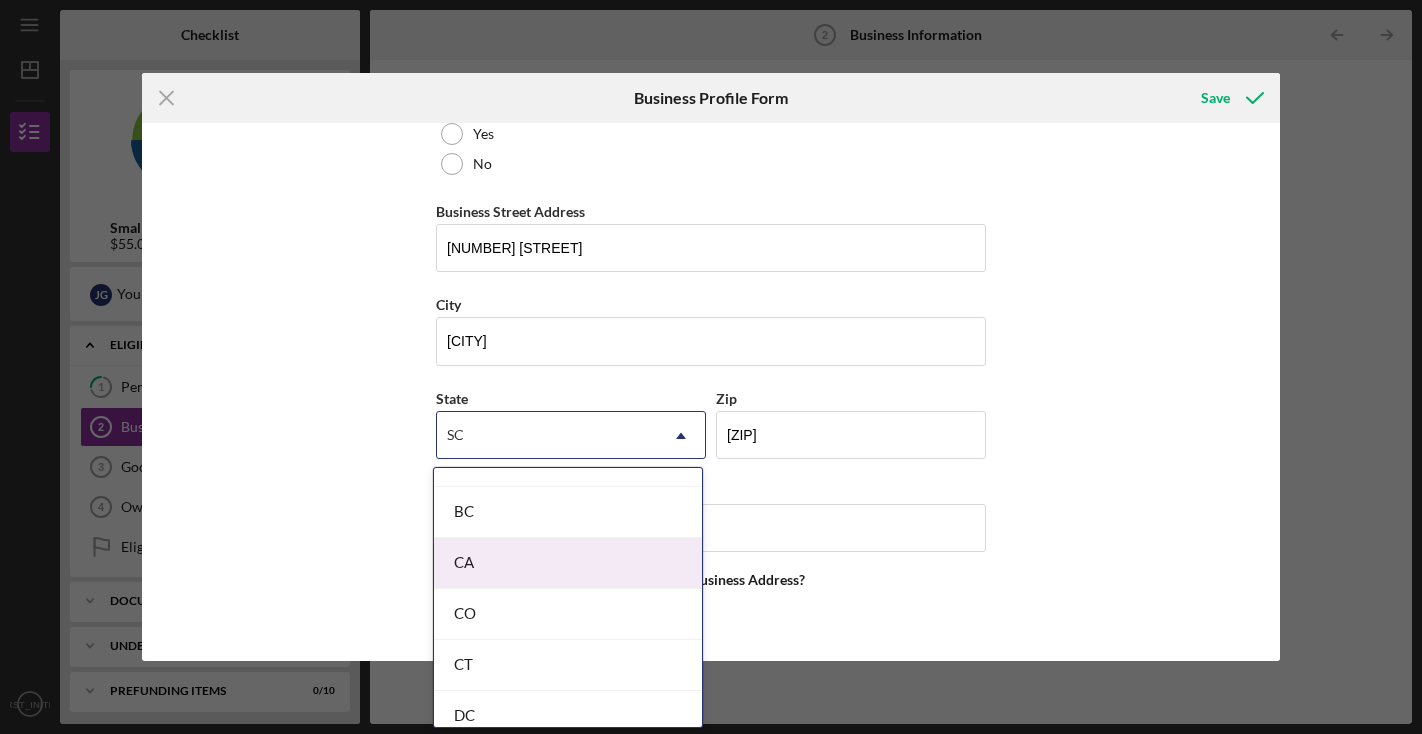 click on "CA" at bounding box center (568, 563) 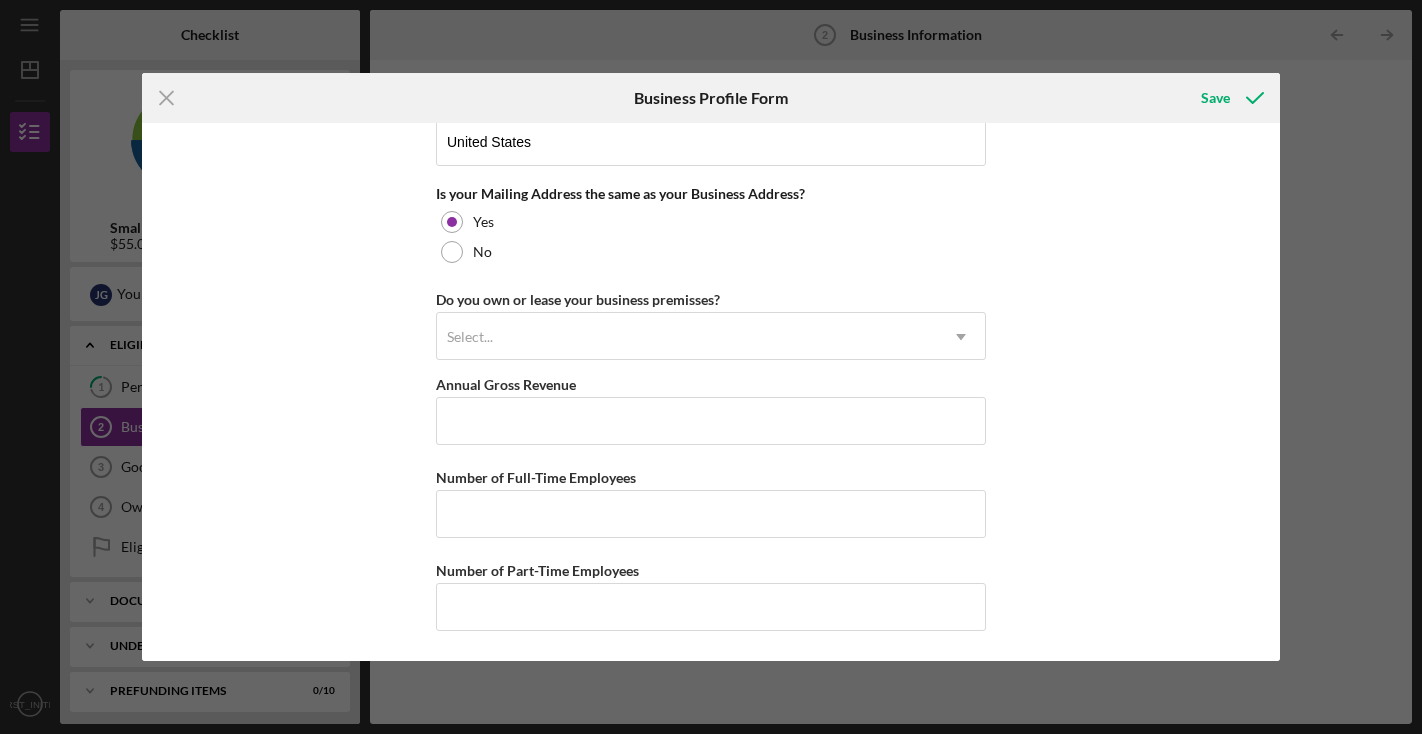 click on "Business Name Natura Health and Wellness DBA Natura Health and Wellness Business Start Date Legal Structure Select... Icon/Dropdown Arrow Business Phone [PHONE] Business Email [EMAIL] https:// Website www.hellonatura.com Industry Industry NAICS Code EIN [EIN] Ownership Business Ownership Type Select... Icon/Dropdown Arrow Do you own 100% of the business? Yes No Business Street Address [NUMBER] [STREET] City [CITY] State [STATE] Icon/Dropdown Arrow Zip [ZIP] County United States Is your Mailing Address the same as your Business Address? Yes No Do you own or lease your business premisses? Select... Icon/Dropdown Arrow Annual Gross Revenue Number of Full-Time Employees Number of Part-Time Employees" at bounding box center [711, -362] 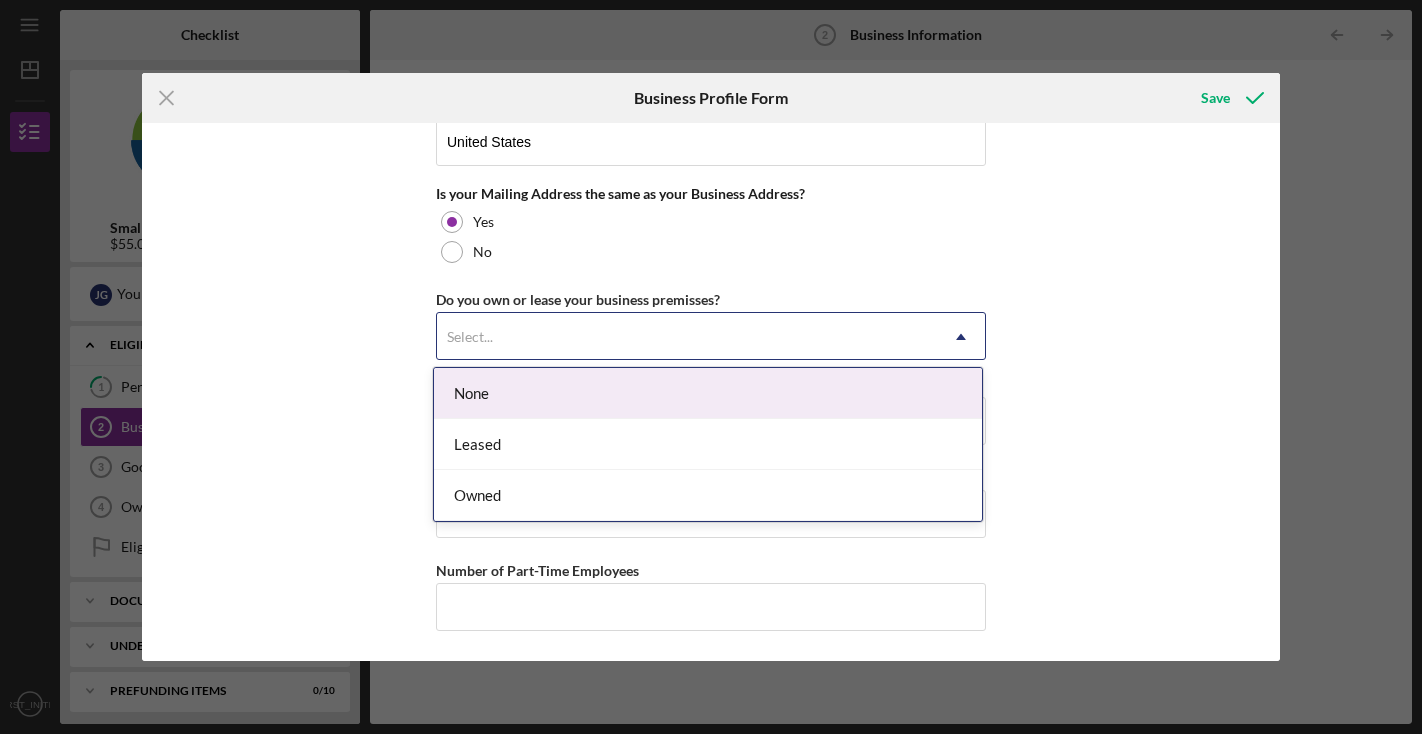 click on "Select..." at bounding box center [470, 337] 